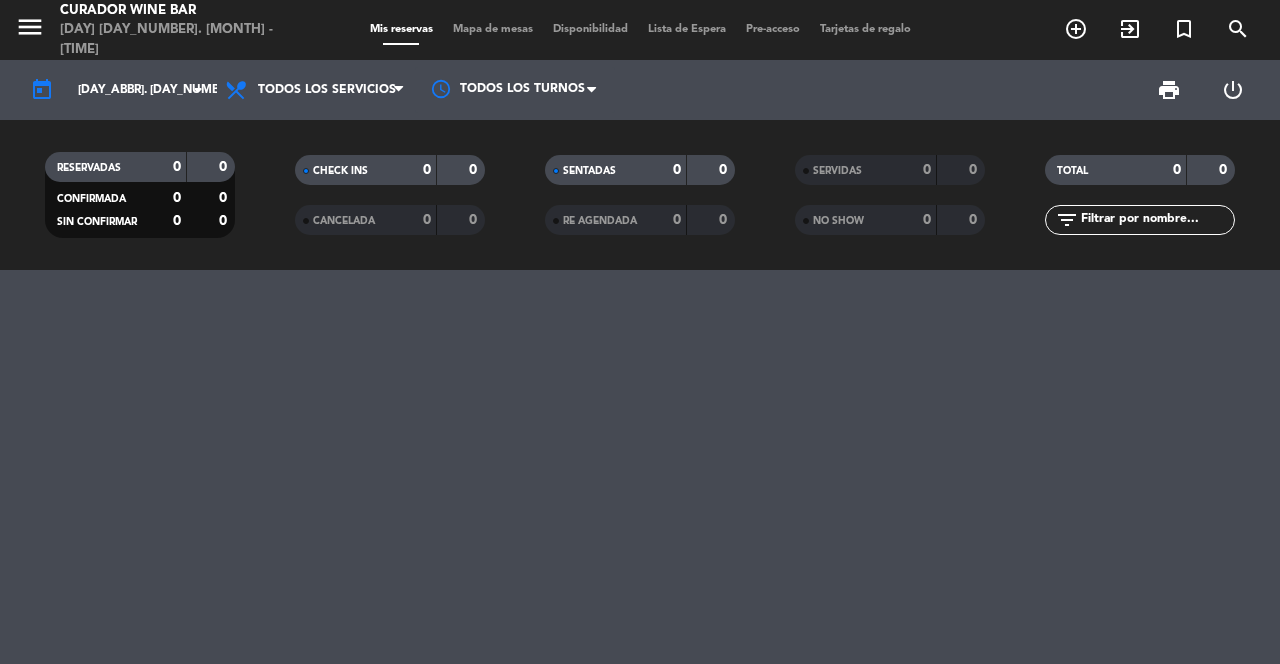 scroll, scrollTop: 0, scrollLeft: 0, axis: both 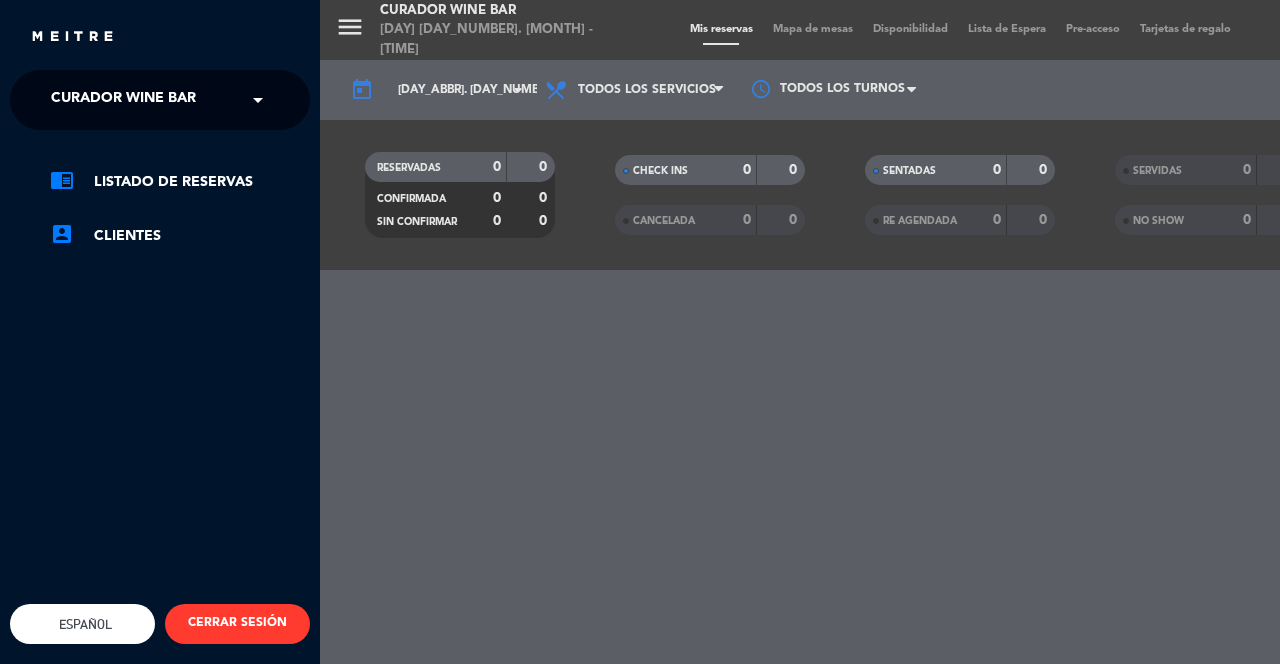 click on "Curador Wine Bar" 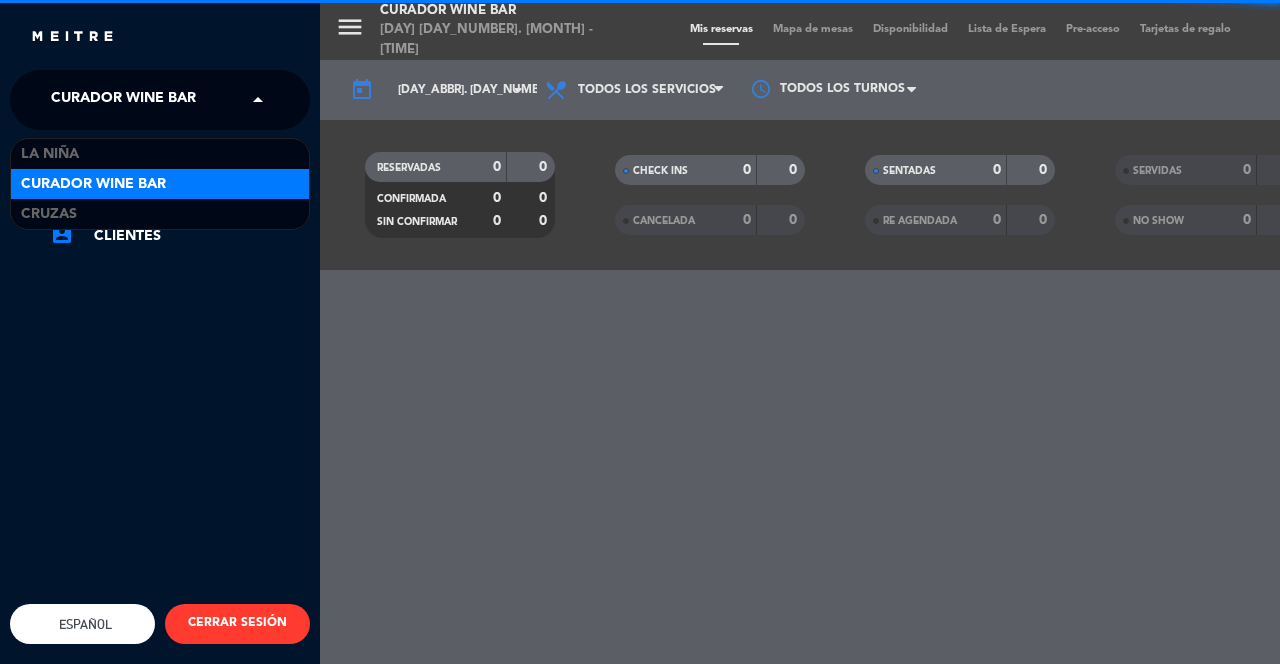 click on "[DAY] [DAY_NUMBER]. [MONTH] - [TIME]" at bounding box center (960, 332) 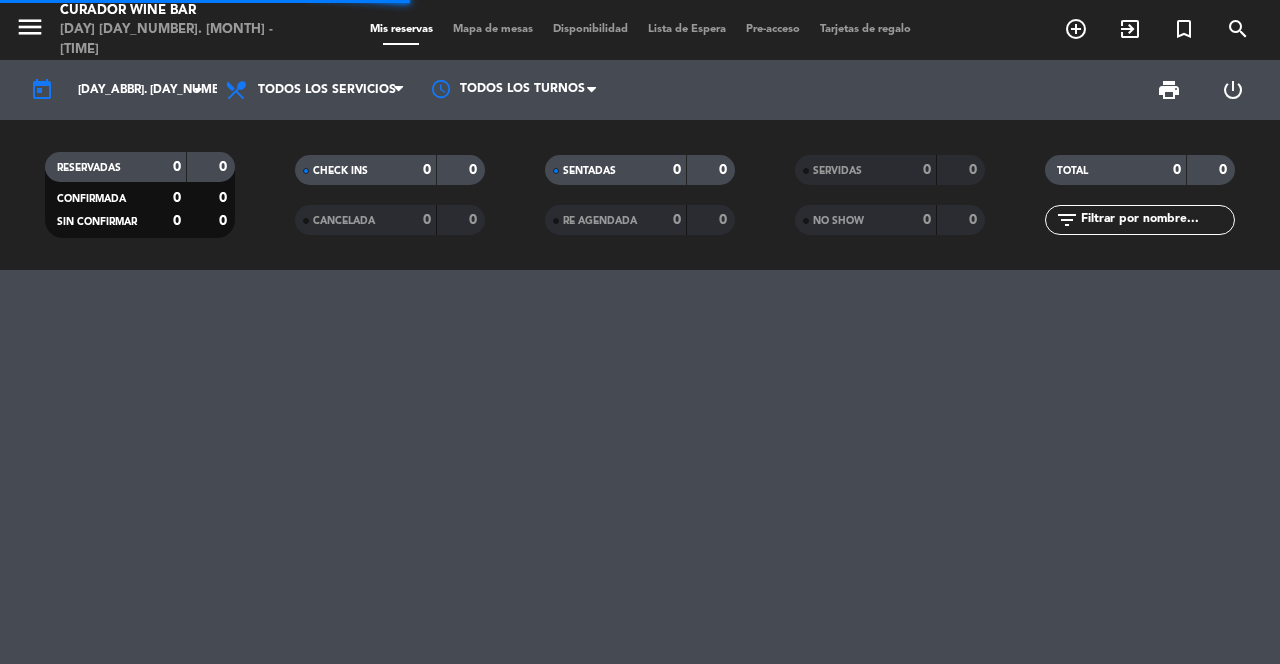 click on "[DAY_ABBR]. [DAY_NUMBER] [MONTH_ABBR]." 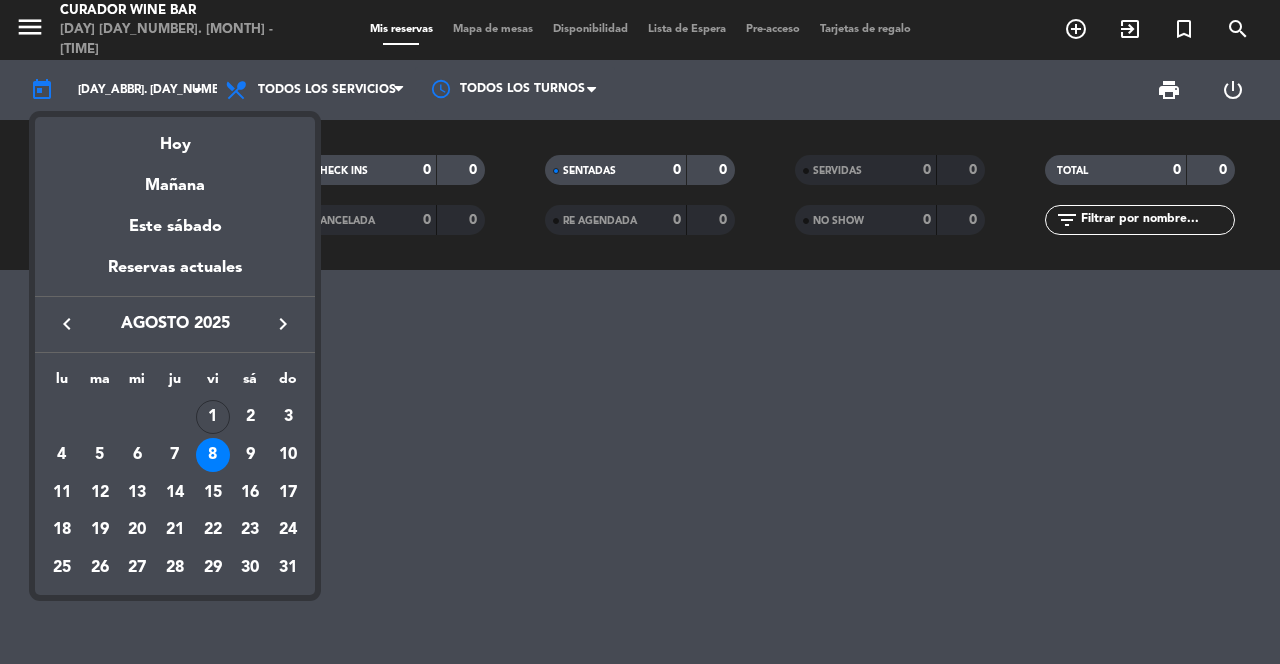 click on "1" at bounding box center [213, 417] 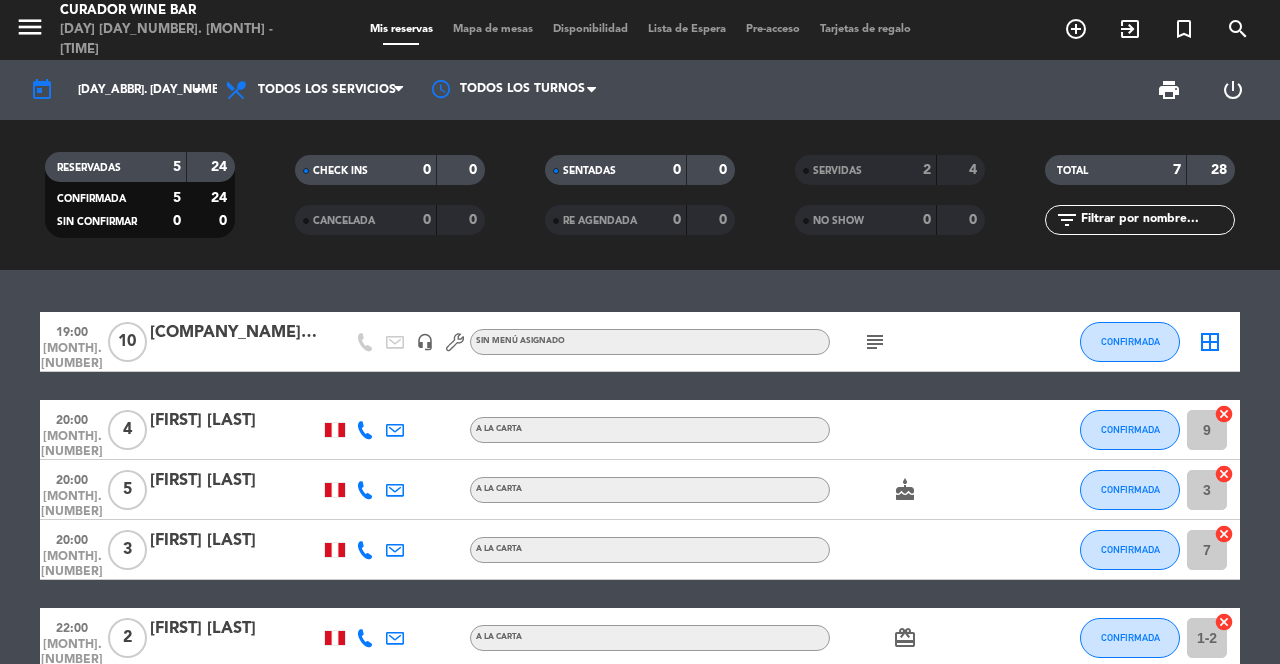 click on "[DAY_ABBR]. [DAY_NUMBER] [MONTH_ABBR]." 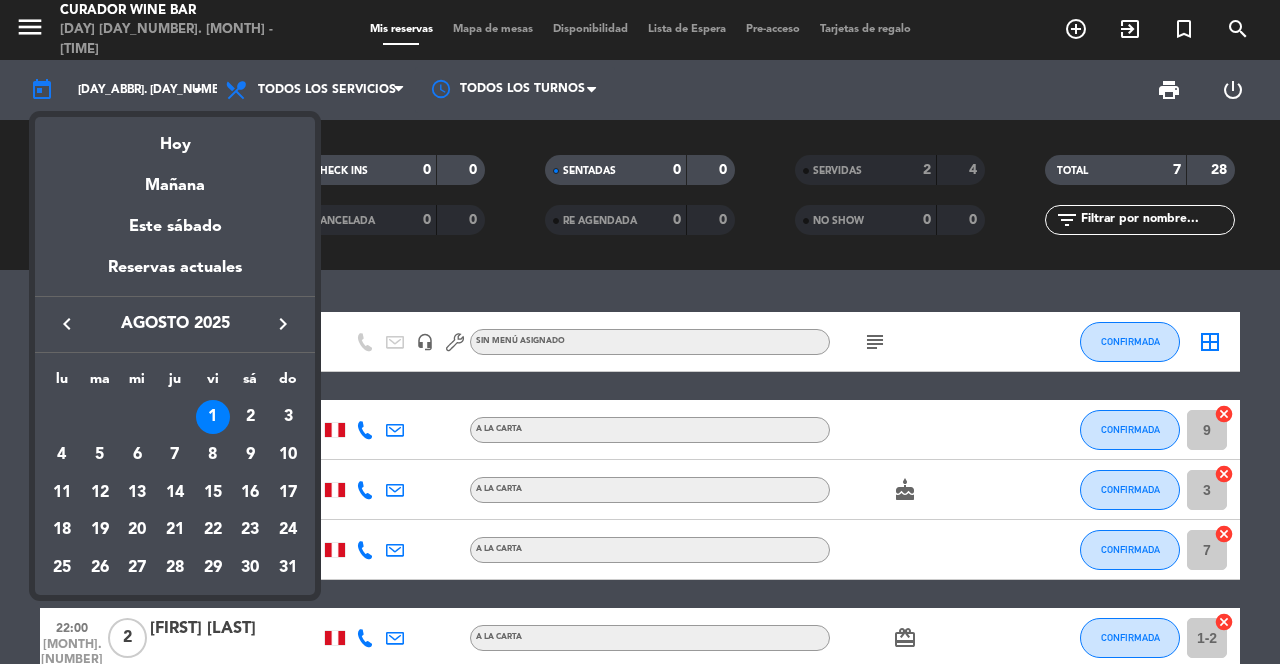 click on "keyboard_arrow_left" at bounding box center [67, 324] 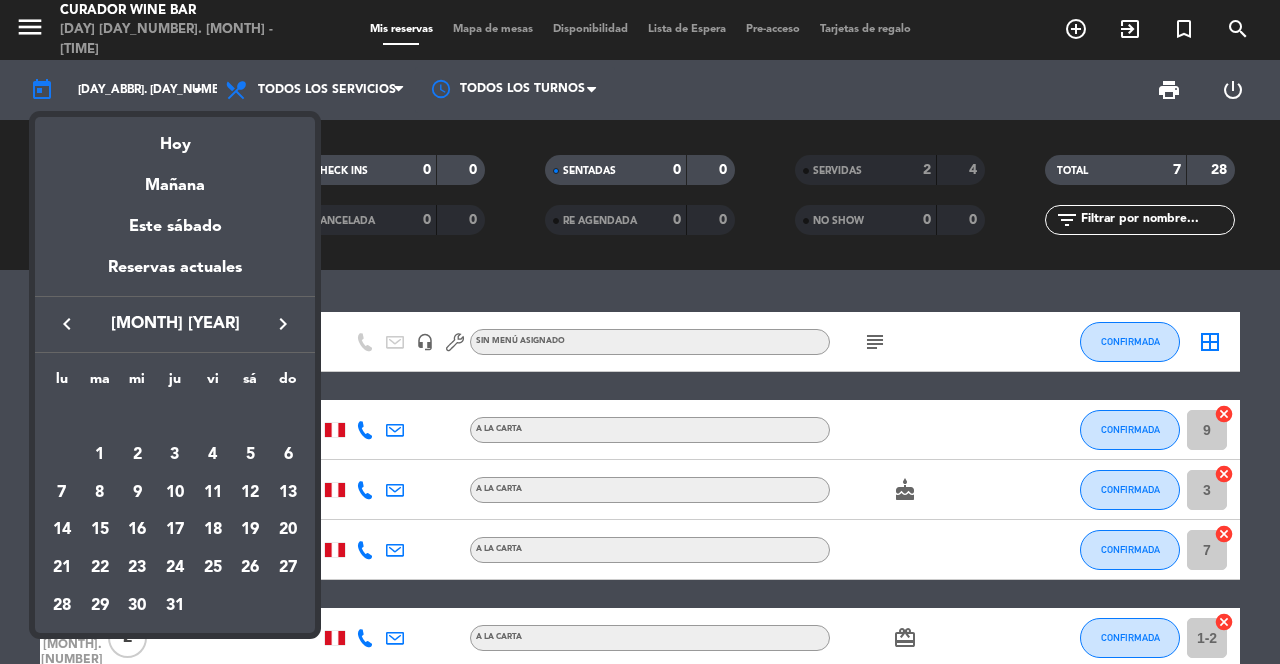 click on "26" at bounding box center [250, 568] 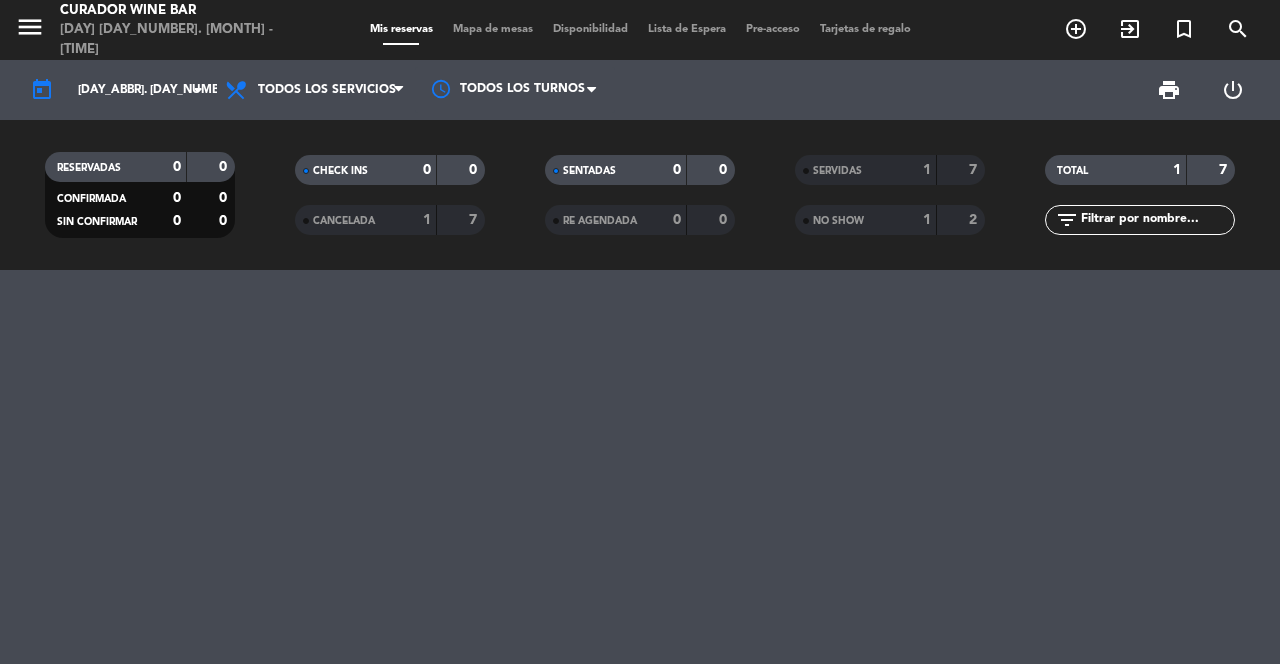 click on "SERVIDAS" 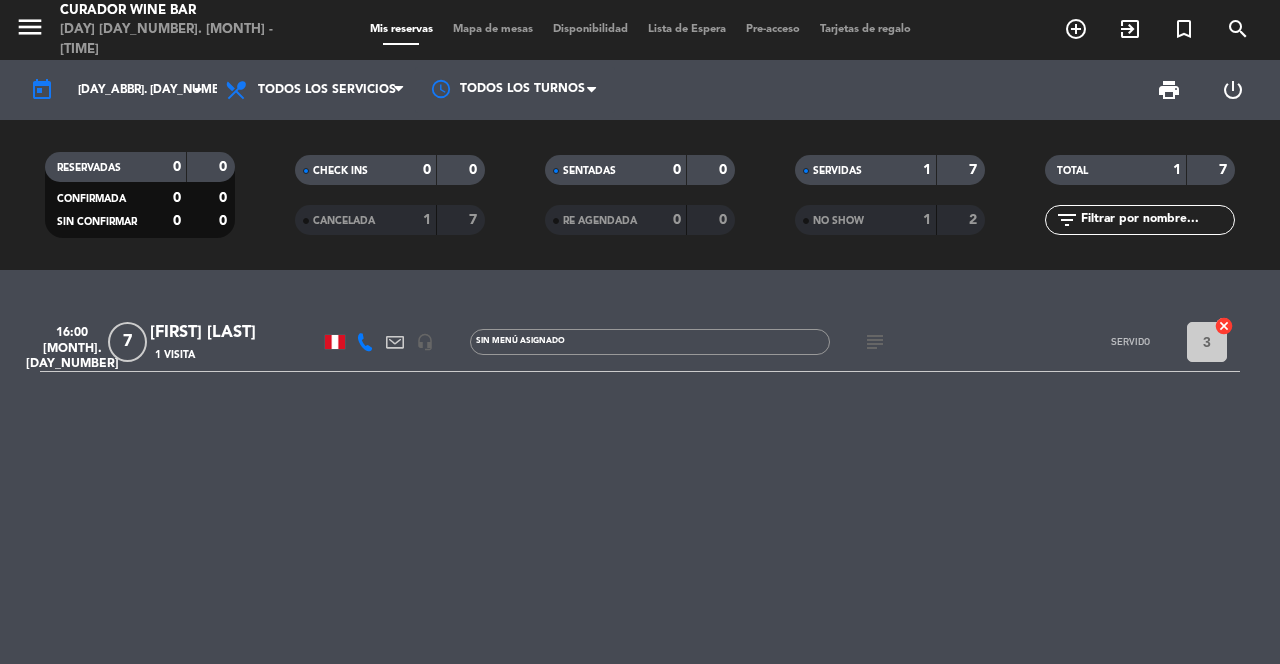 scroll, scrollTop: 0, scrollLeft: 0, axis: both 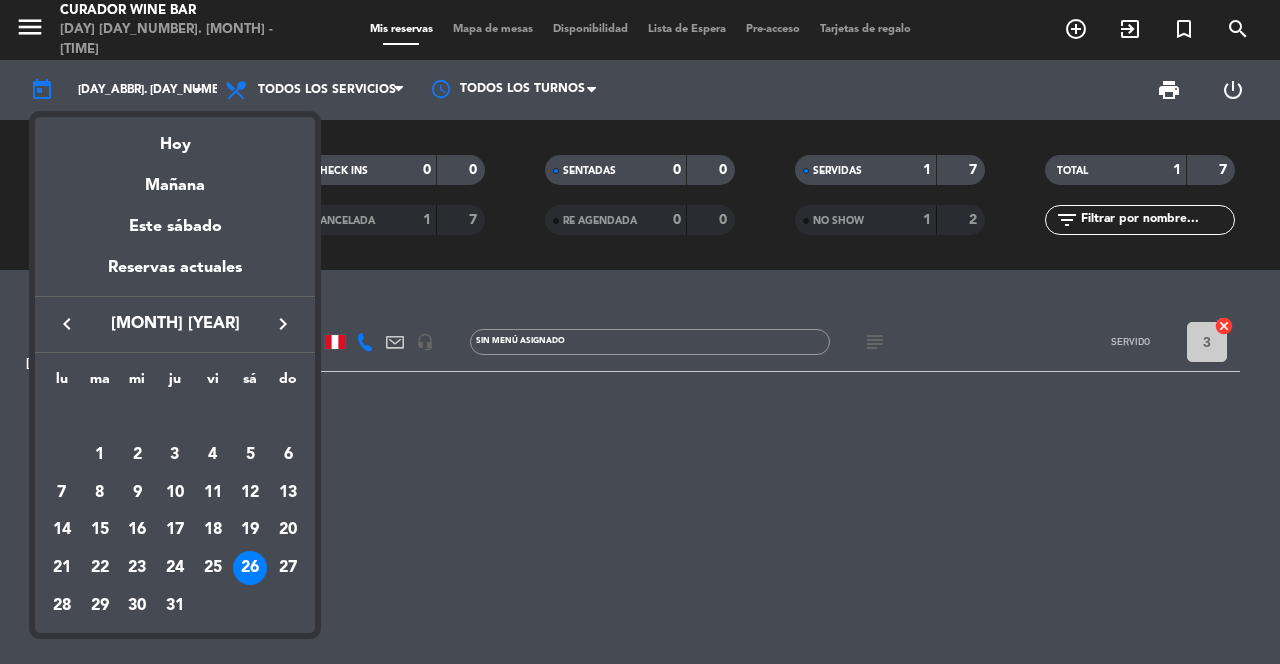 click on "30" at bounding box center [137, 606] 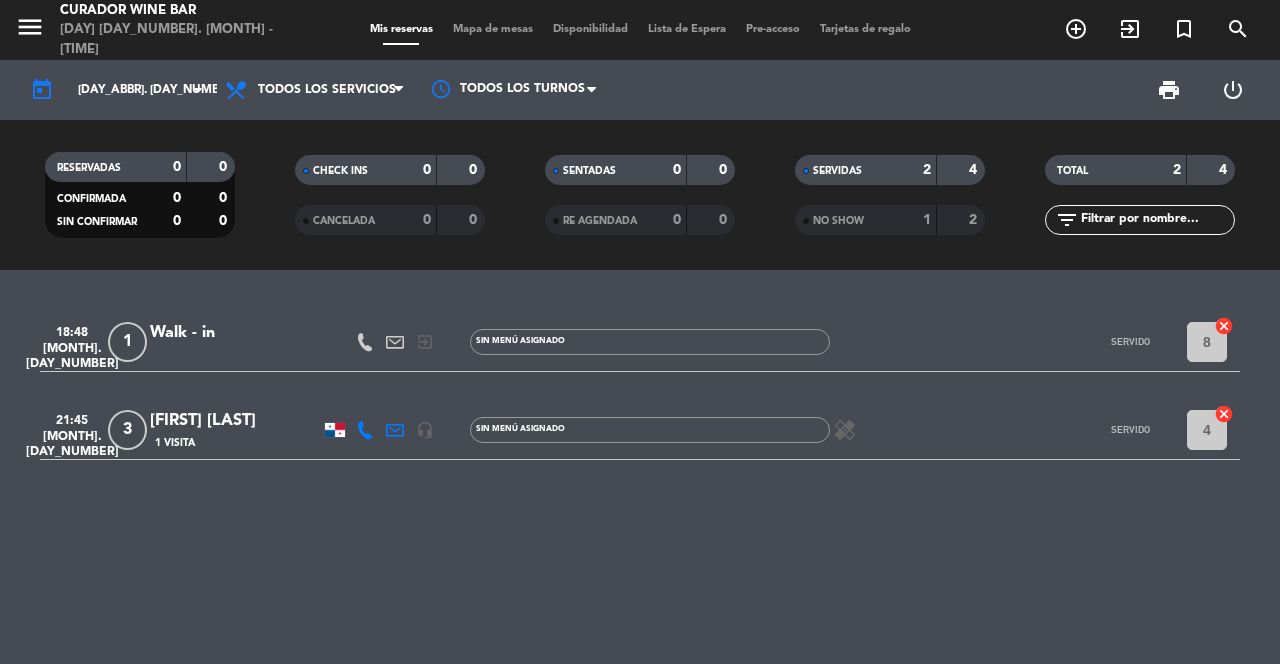 click on "[DAY_ABBR]. [DAY_NUMBER] [MONTH_ABBR]." 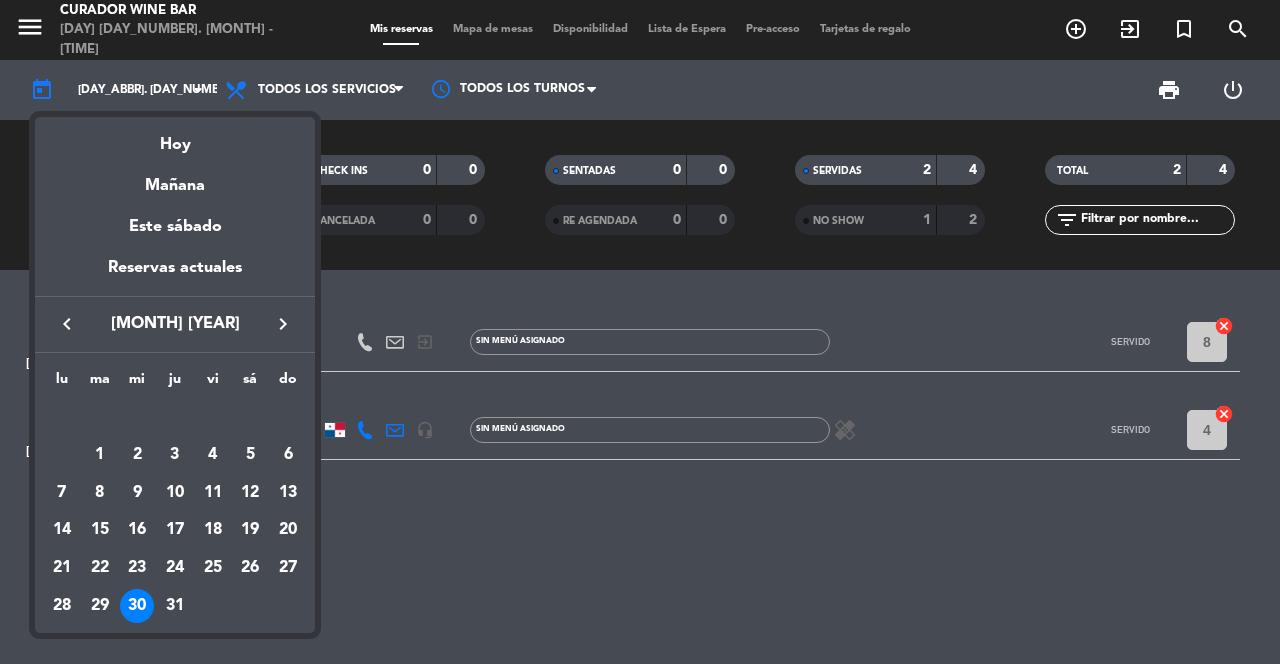 click on "31" at bounding box center (175, 606) 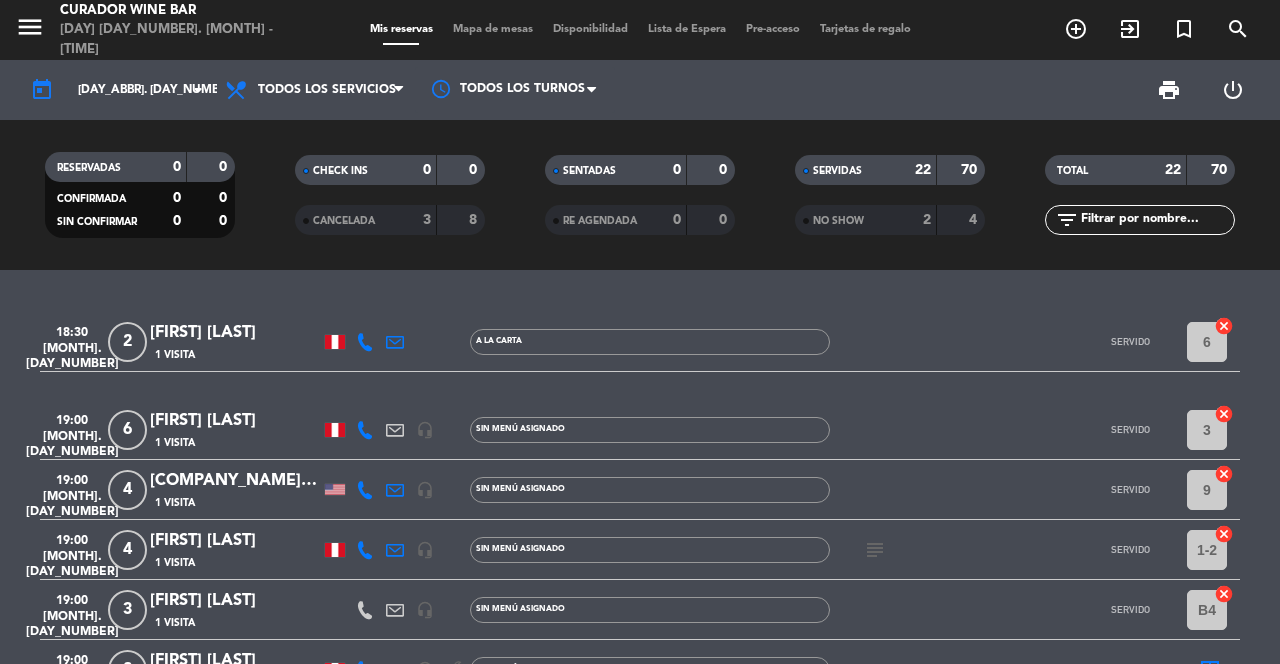 click on "[DAY_ABBR]. [DAY_NUMBER] [MONTH_ABBR]." 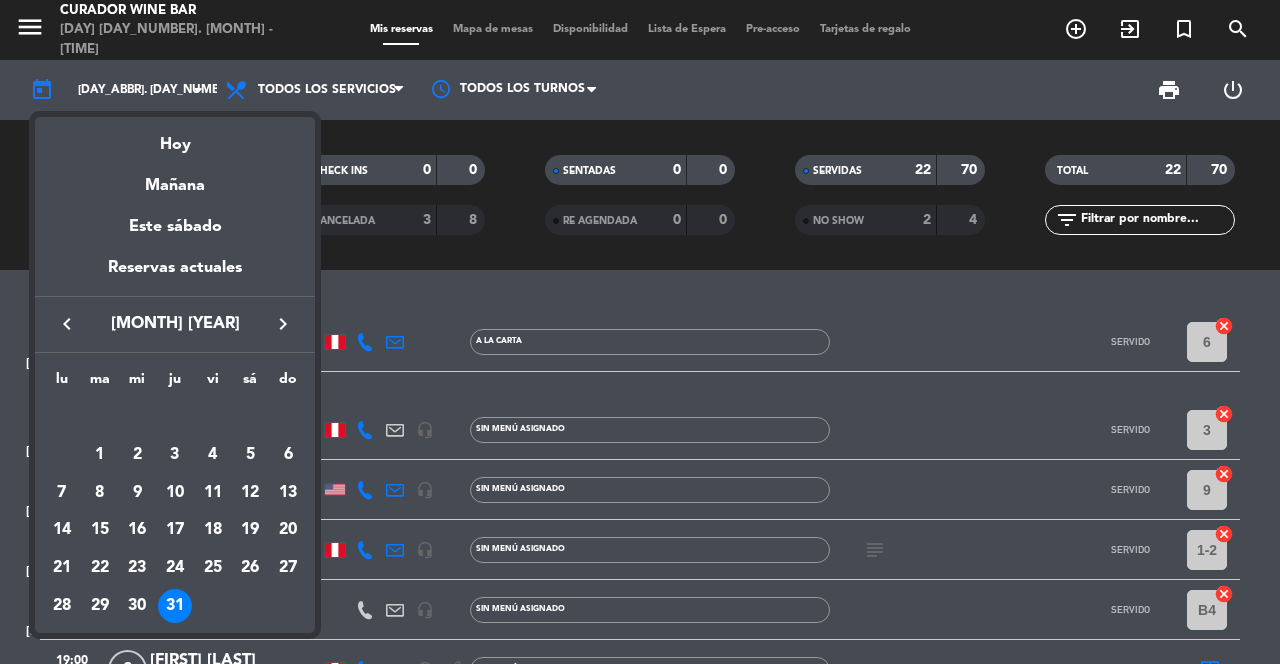 click at bounding box center (640, 332) 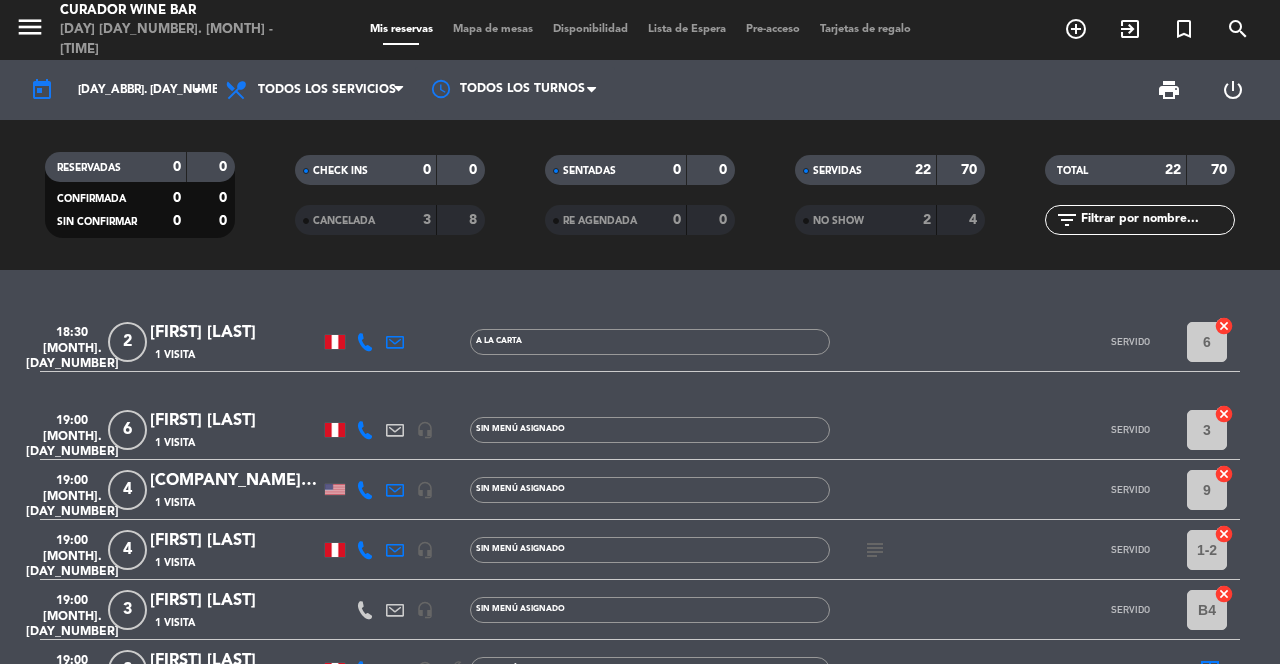 click on "[TIME] [MONTH]. [DAY_NUMBER] [NUMBER] [FIRST] [LAST] 1 Visita A la carta SERVIDO 6 cancel [TIME] [MONTH]. [DAY_NUMBER] [NUMBER] [FIRST] [LAST] 1 Visita headset_mic Sin menú asignado SERVIDO 3 cancel [TIME] [MONTH]. [DAY_NUMBER] [NUMBER] [COMPANY_NAME]: [FIRST] 1 Visita headset_mic Sin menú asignado SERVIDO 9 cancel [TIME] [MONTH]. [DAY_NUMBER] [NUMBER] [FIRST] [LAST] 1 Visita headset_mic Sin menú asignado subject SERVIDO 1-2 cancel [TIME] [MONTH]. [DAY_NUMBER] [NUMBER] [FIRST] [LAST] 1 Visita headset_mic Sin menú asignado SERVIDO B4 cancel [TIME] [MONTH]. [DAY_NUMBER] [NUMBER] [FIRST] [LAST] 1 Visita headset_mic Sin menú asignado SERVIDO border_all [TIME] [MONTH]. [DAY_NUMBER] [NUMBER] [FIRST] [LAST] 1 Visita headset_mic Sin menú asignado healing SERVIDO B1 cancel [TIME] [MONTH]. [DAY_NUMBER] [NUMBER] [FIRST] [LAST] 1 Visita A la carta subject SERVIDO 9 cancel [TIME] [MONTH]. [DAY_NUMBER] [NUMBER] [FIRST] [LAST] 1 Visita headset_mic Sin menú asignado SERVIDO border_all" 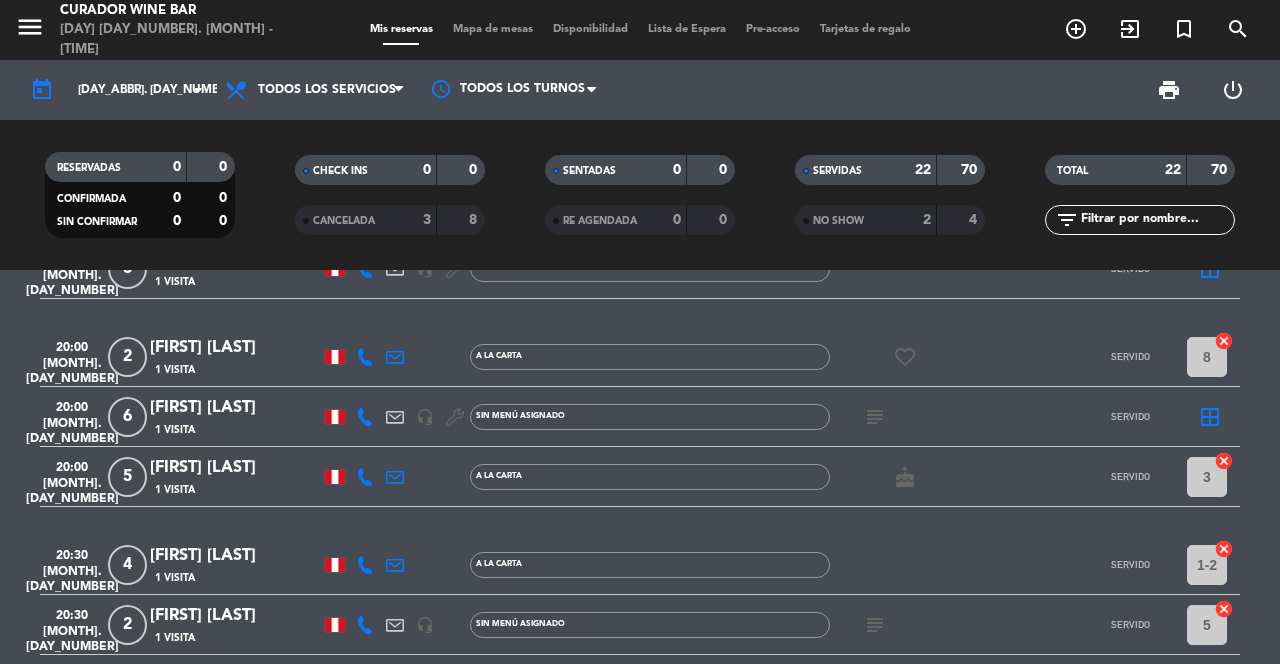 scroll, scrollTop: 0, scrollLeft: 0, axis: both 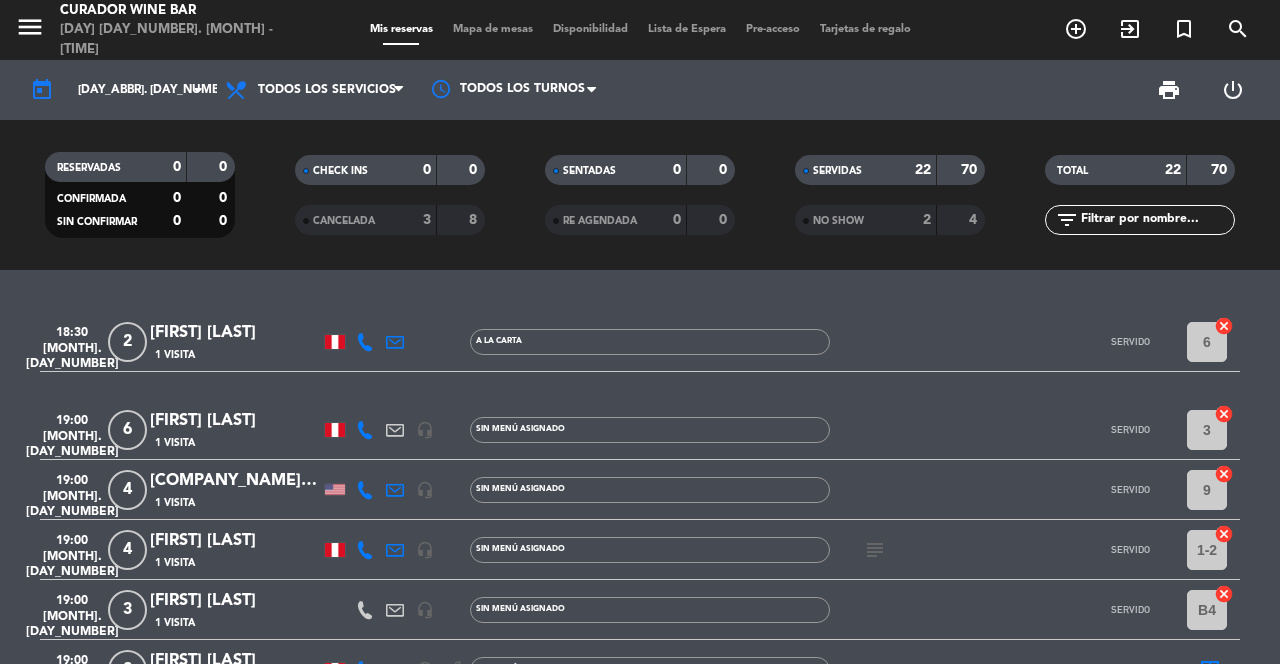 click on "[DAY_ABBR]. [DAY_NUMBER] [MONTH_ABBR]." 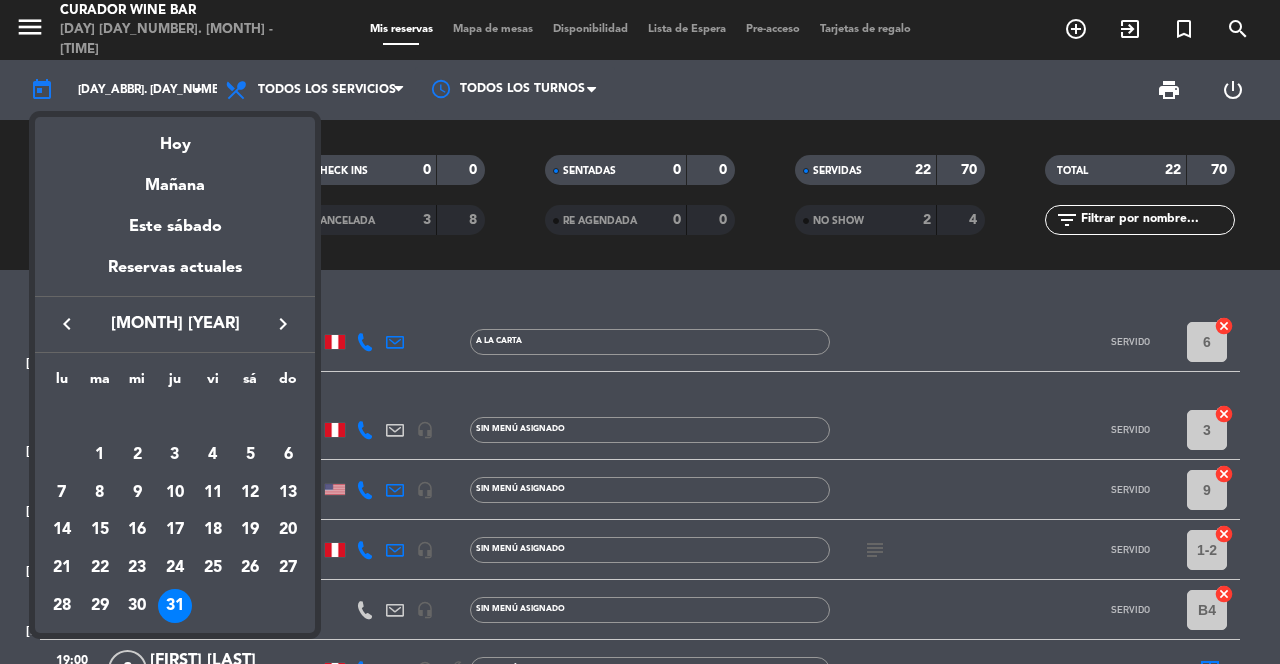 click on "keyboard_arrow_right" at bounding box center [283, 324] 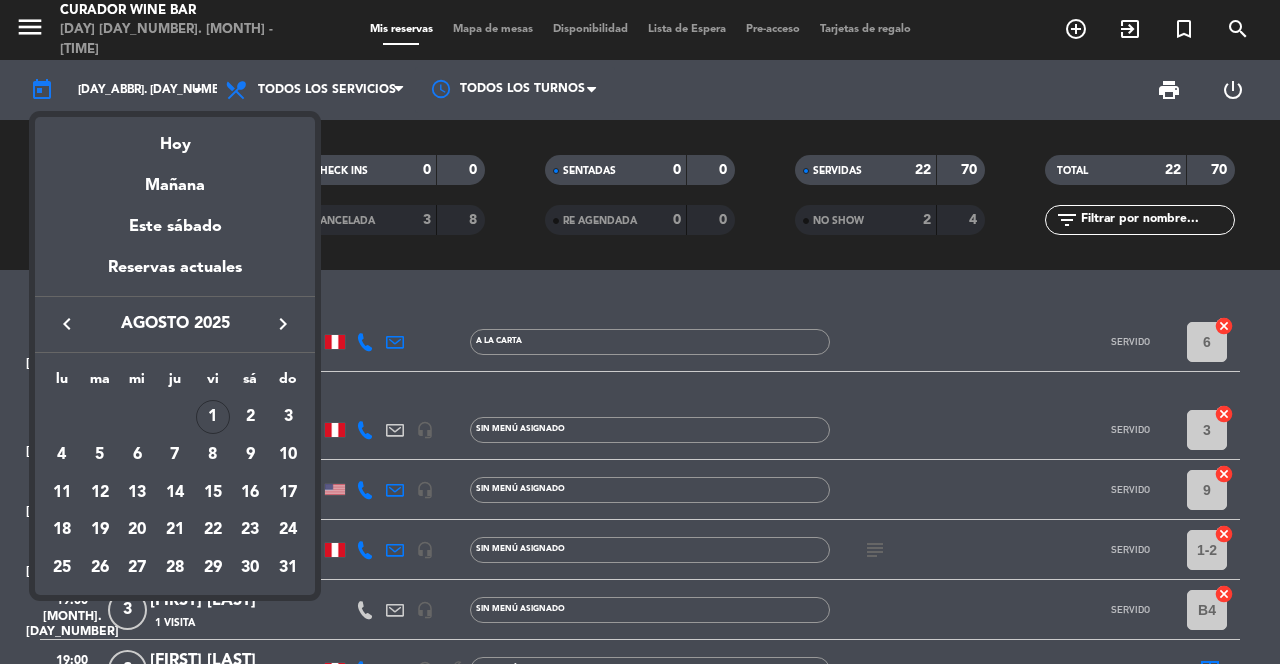 click on "1" at bounding box center [213, 417] 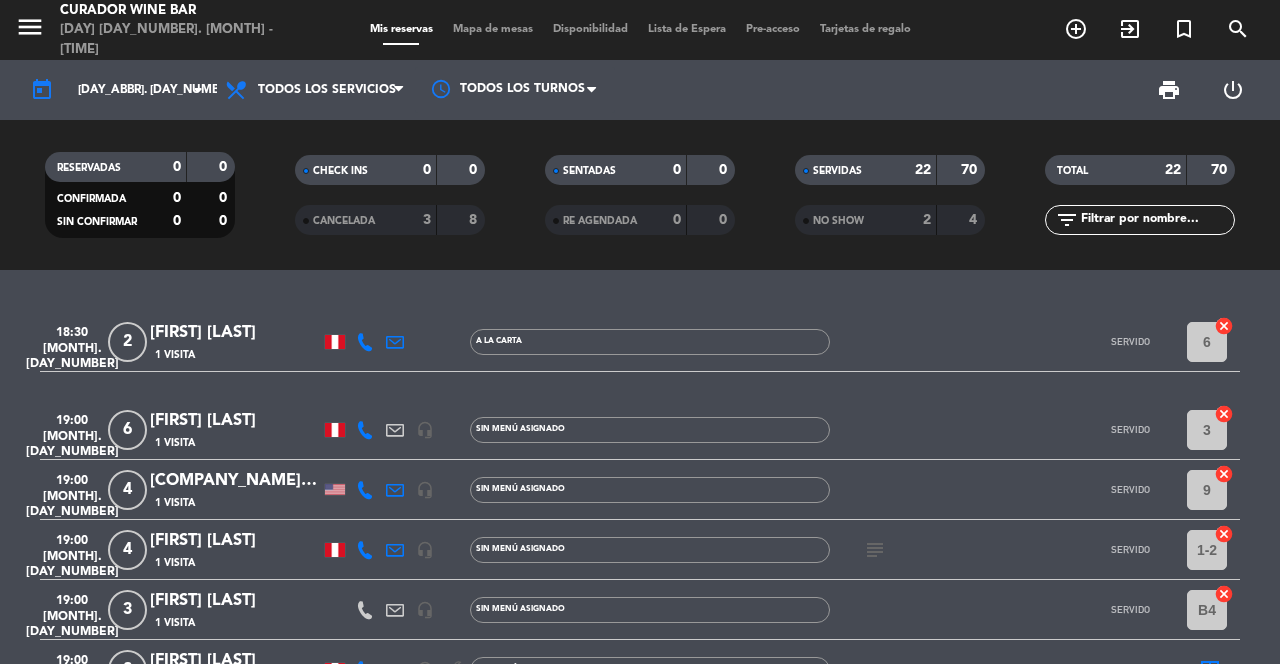 type on "[DAY_ABBR]. [DAY_NUMBER] [MONTH_ABBR]." 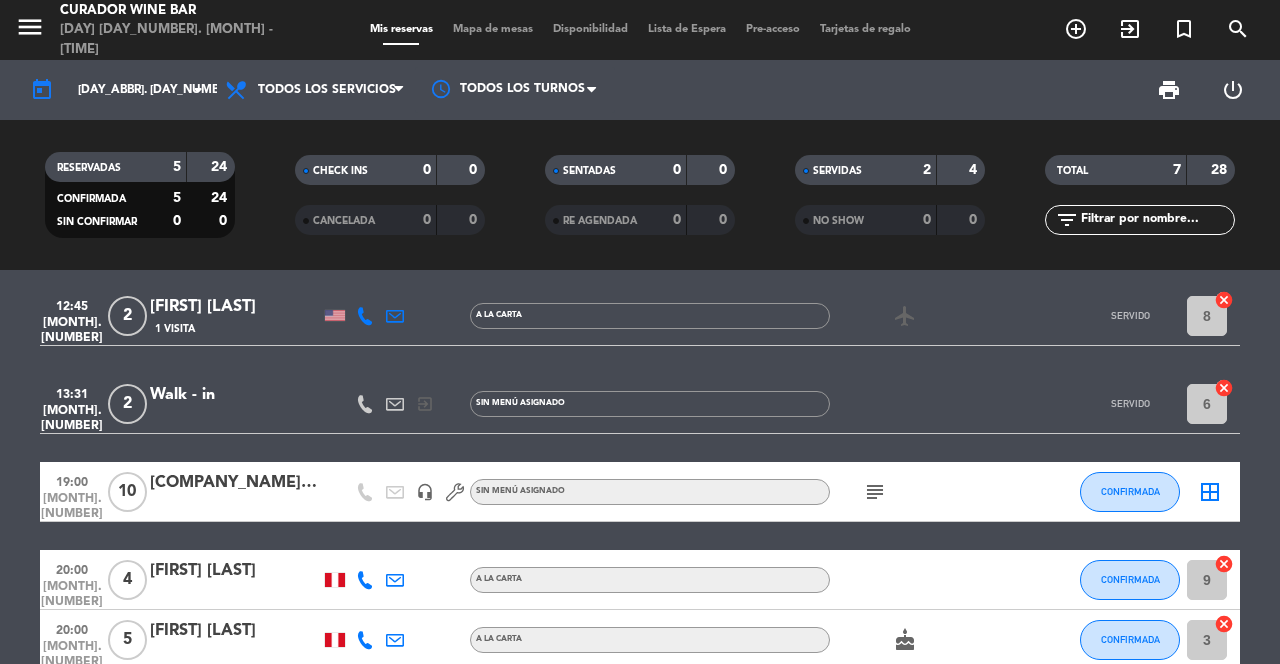 scroll, scrollTop: 0, scrollLeft: 0, axis: both 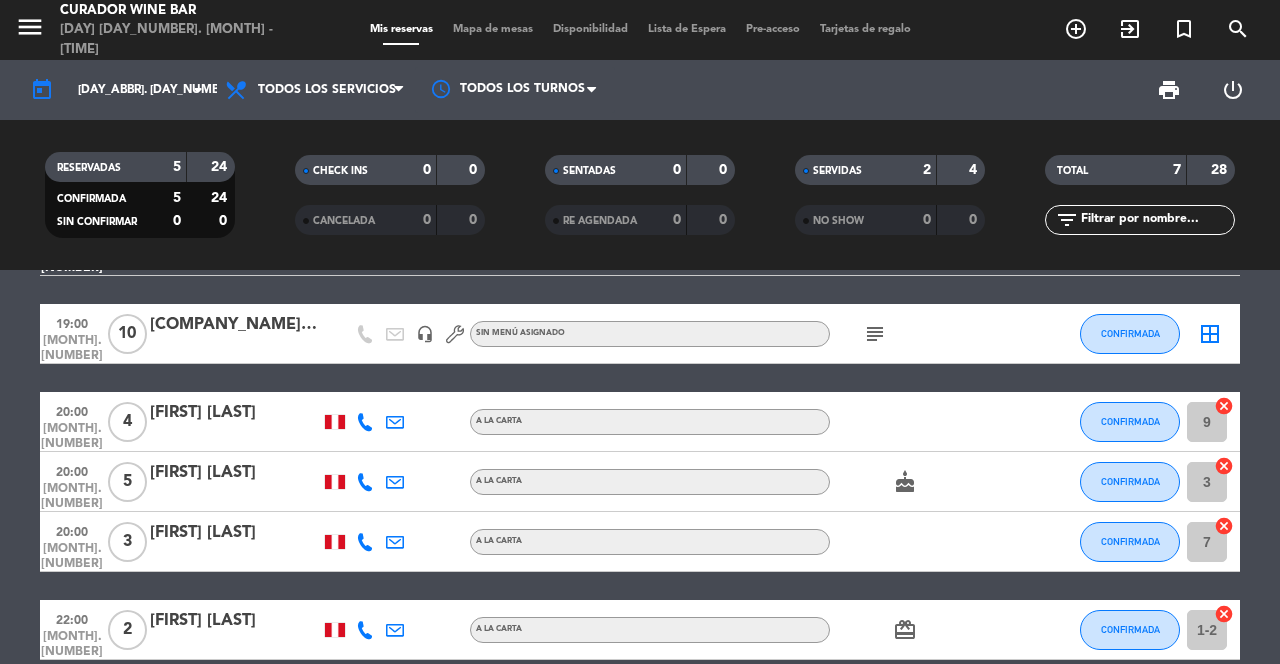 click on "arrow_drop_down" 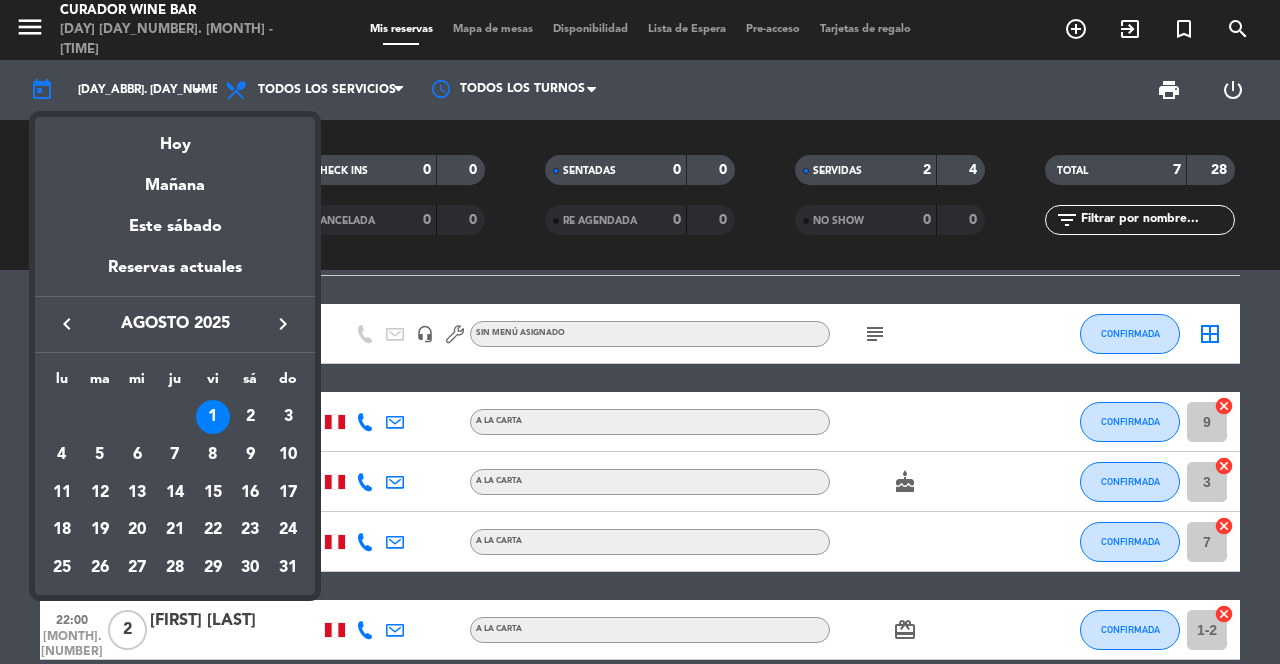 click at bounding box center [640, 332] 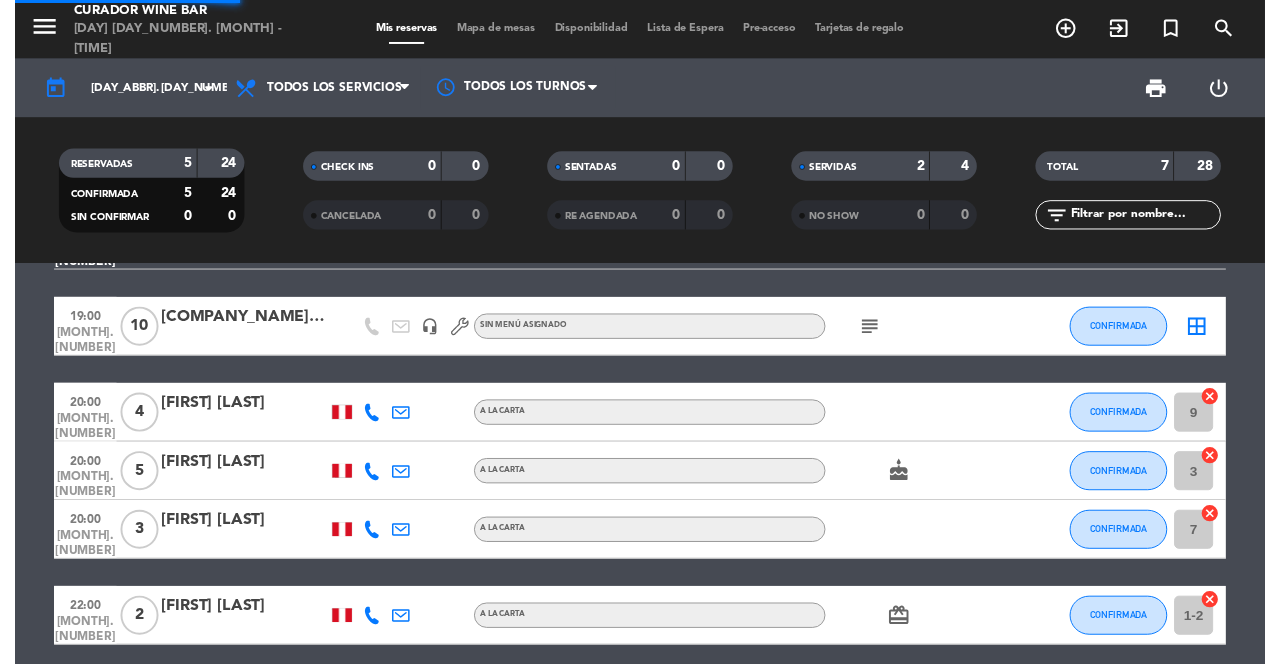 scroll, scrollTop: 168, scrollLeft: 0, axis: vertical 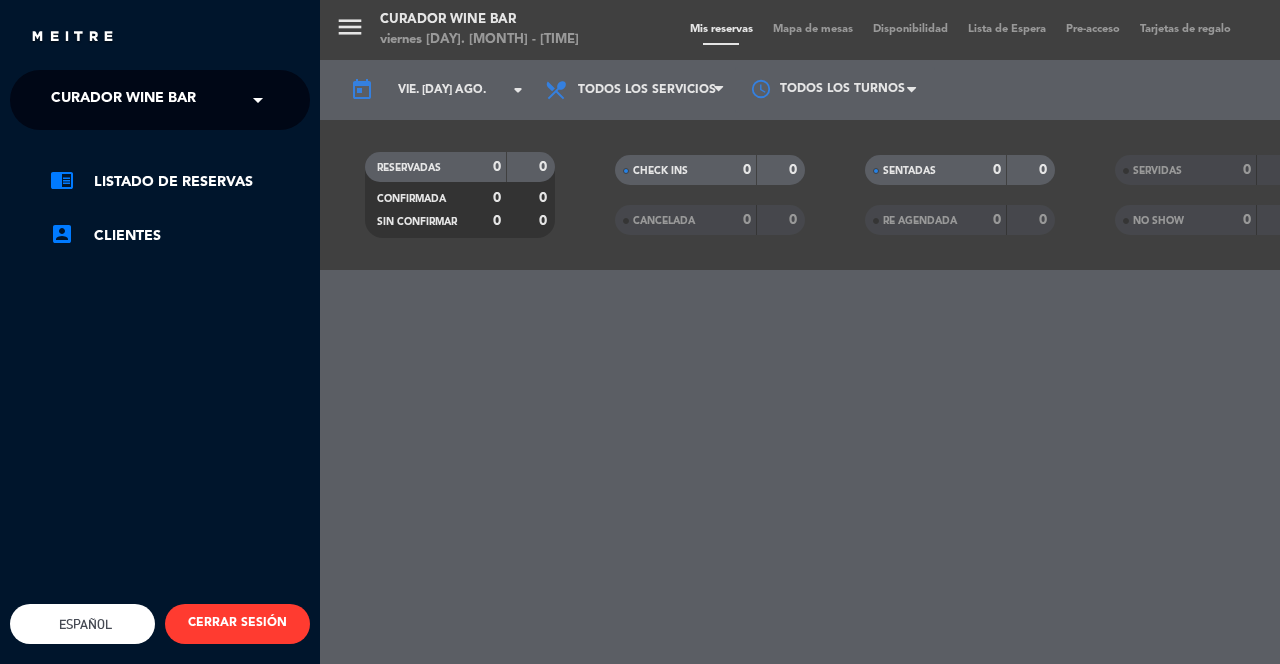 click on "Curador Wine Bar" 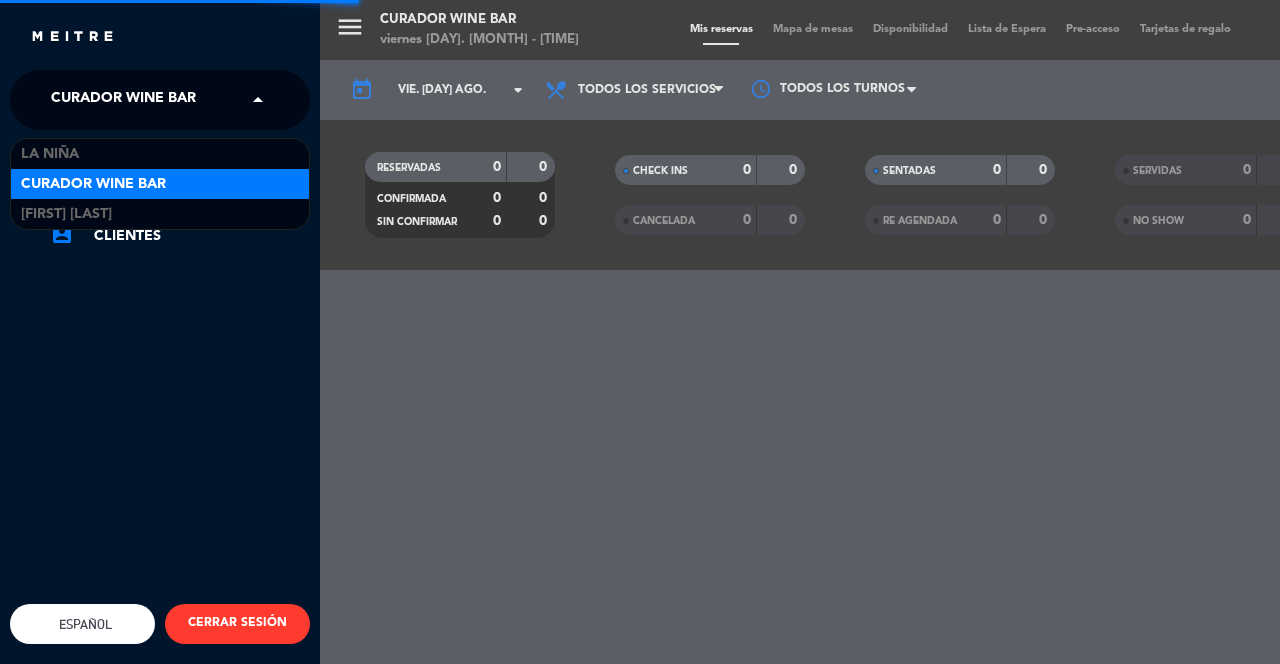 click on "La Niña" at bounding box center (50, 154) 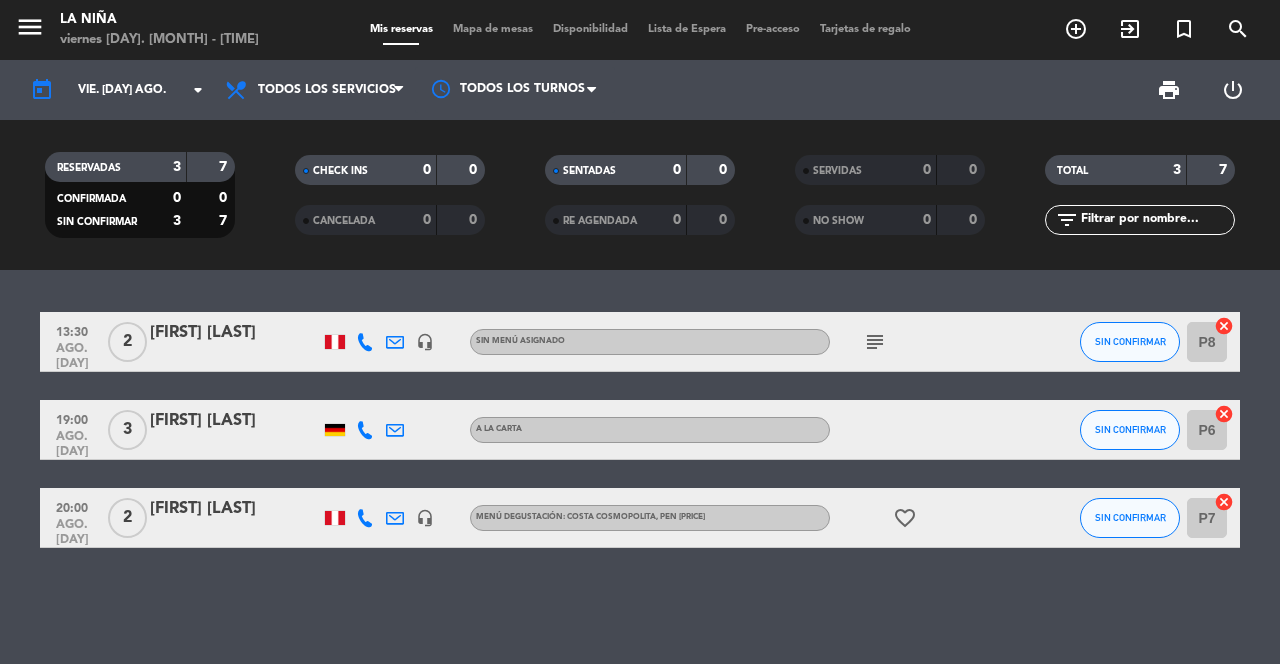 click on "arrow_drop_down" 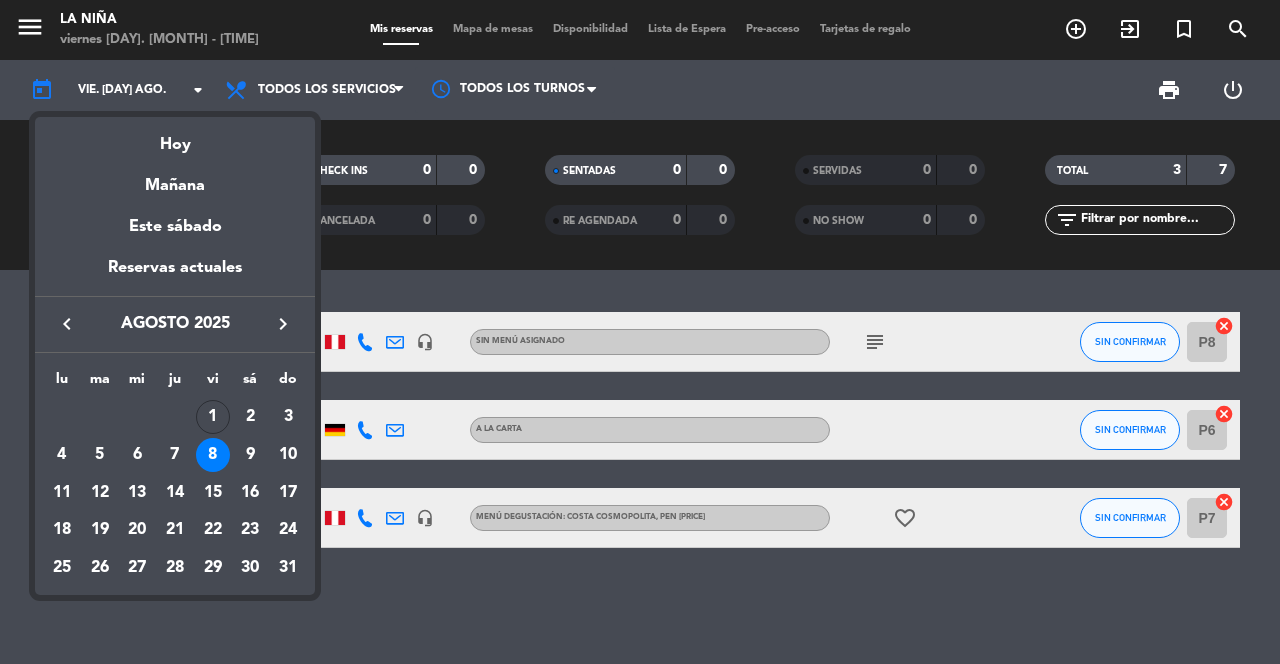 click on "2" at bounding box center (251, 417) 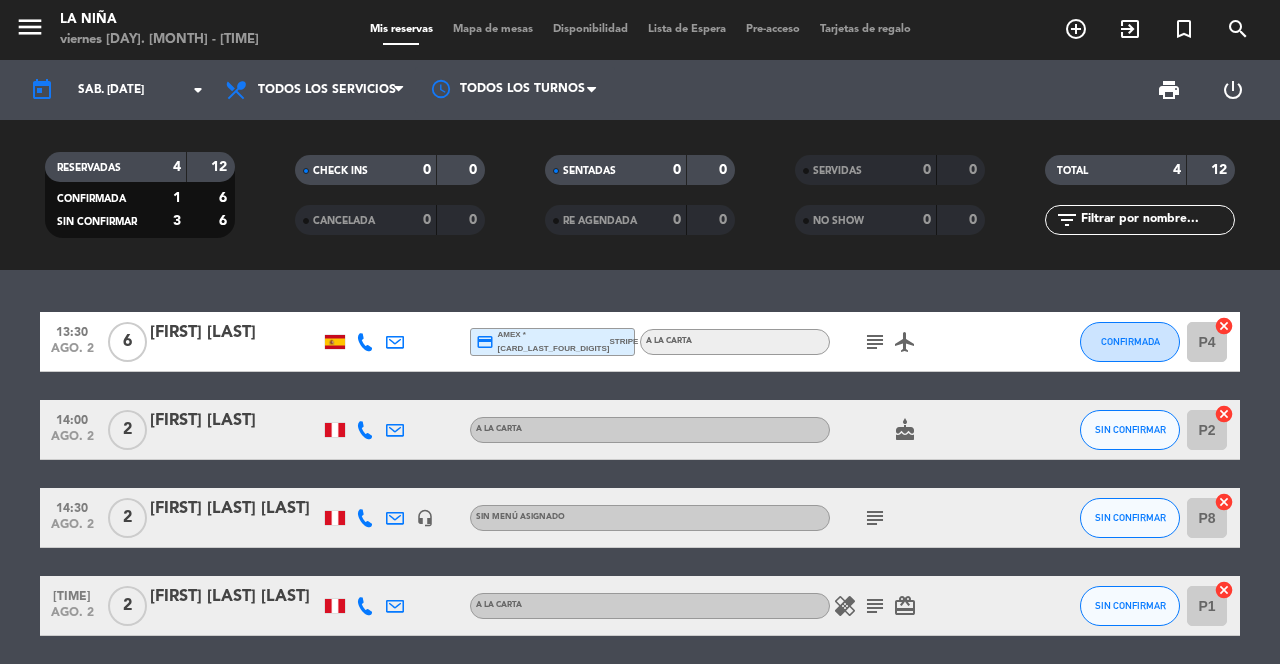 click on "sáb. 2 ago." 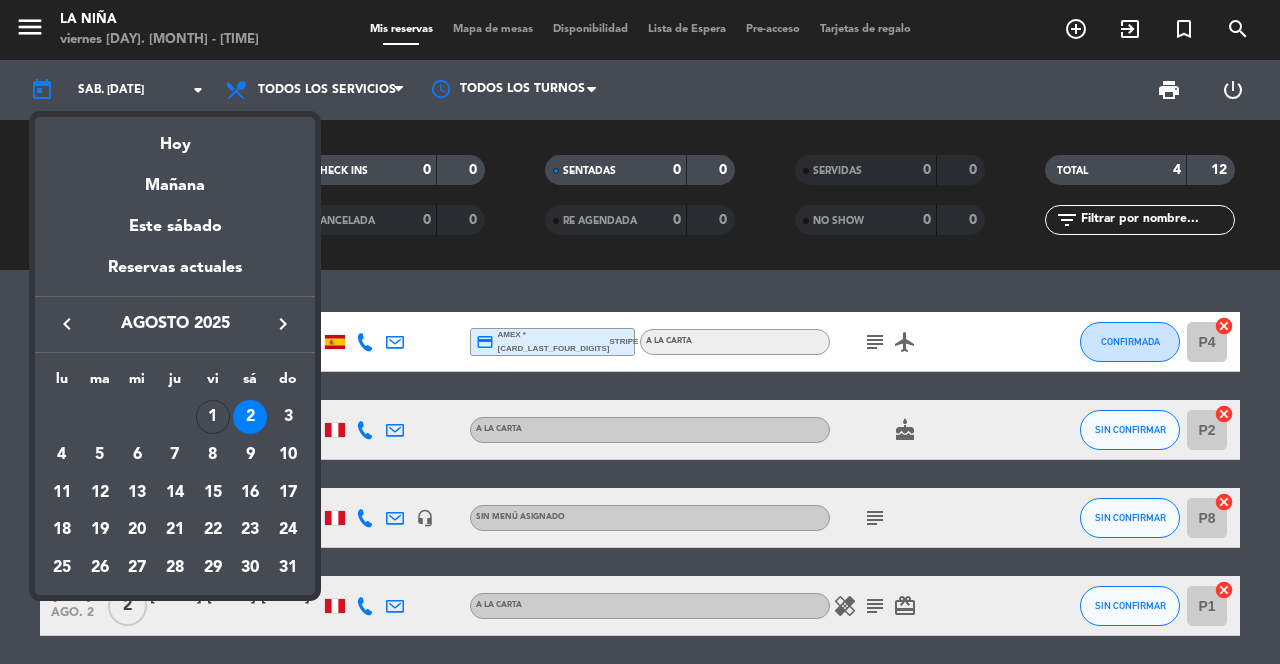 click on "keyboard_arrow_left" at bounding box center (67, 324) 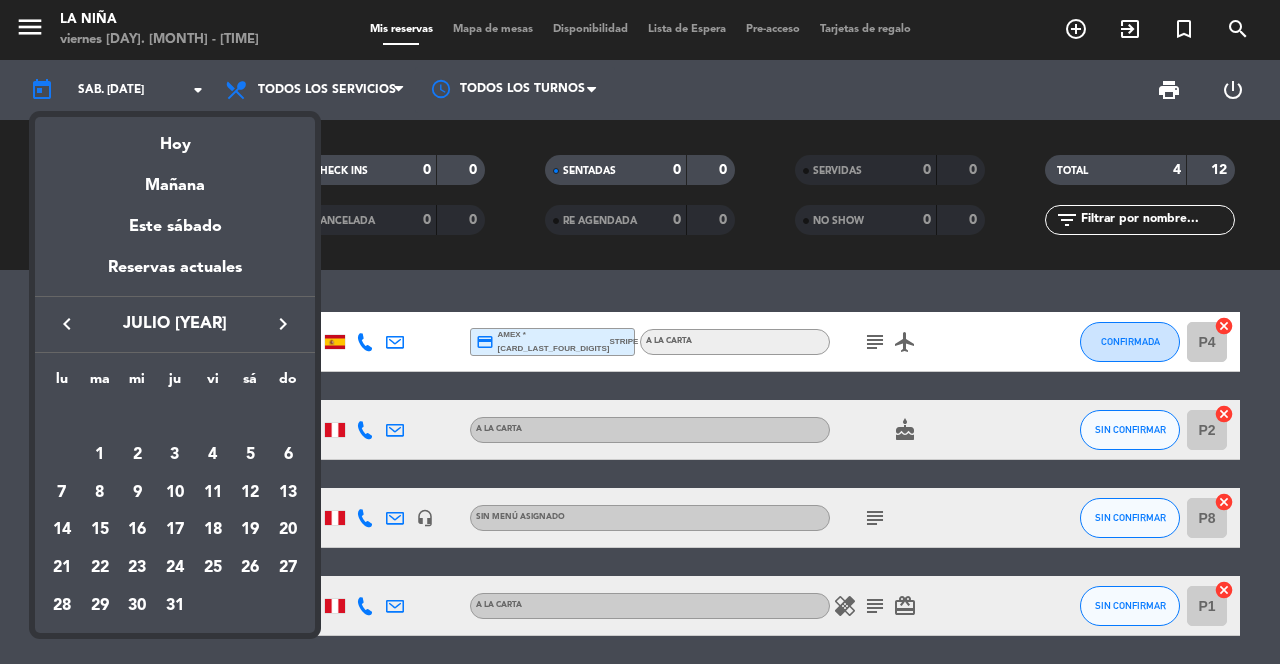 click on "26" at bounding box center (250, 568) 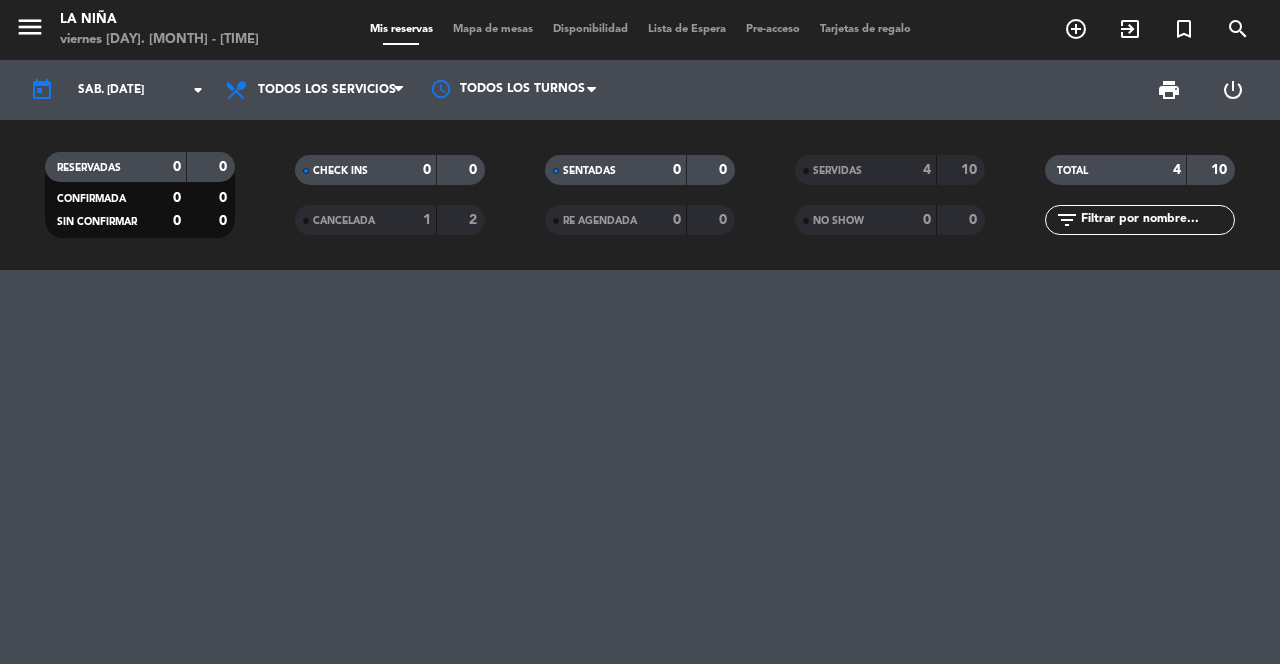 click on "SERVIDAS" 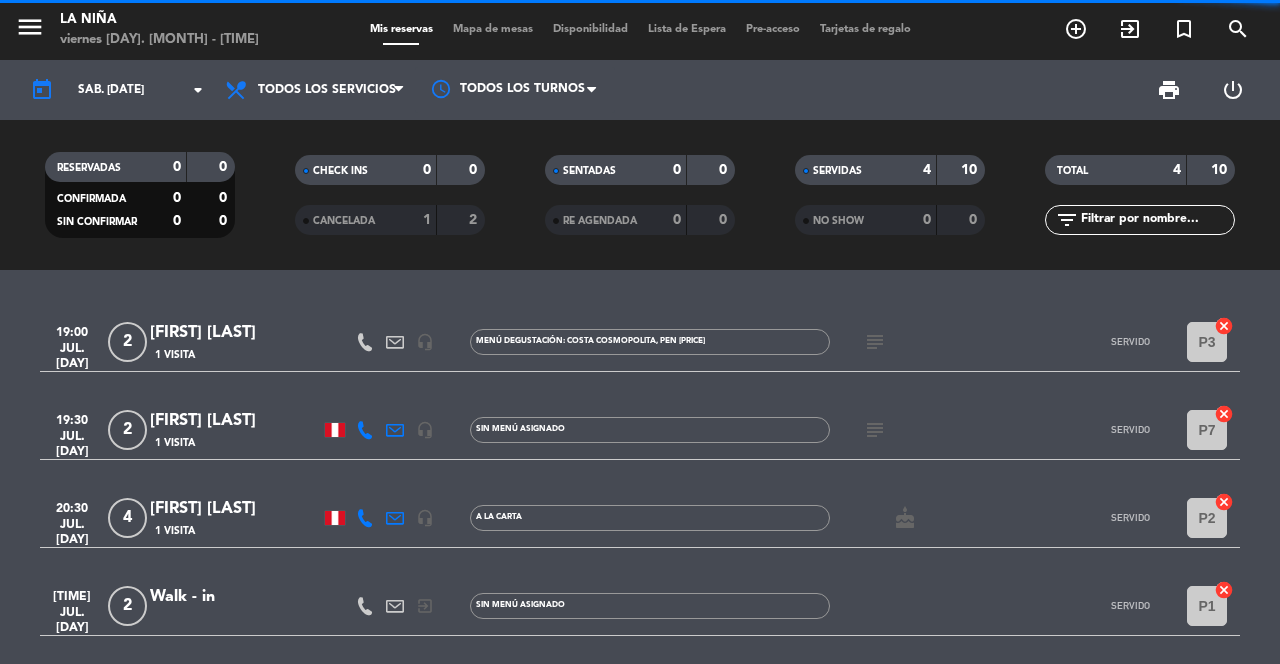 click on "CANCELADA" 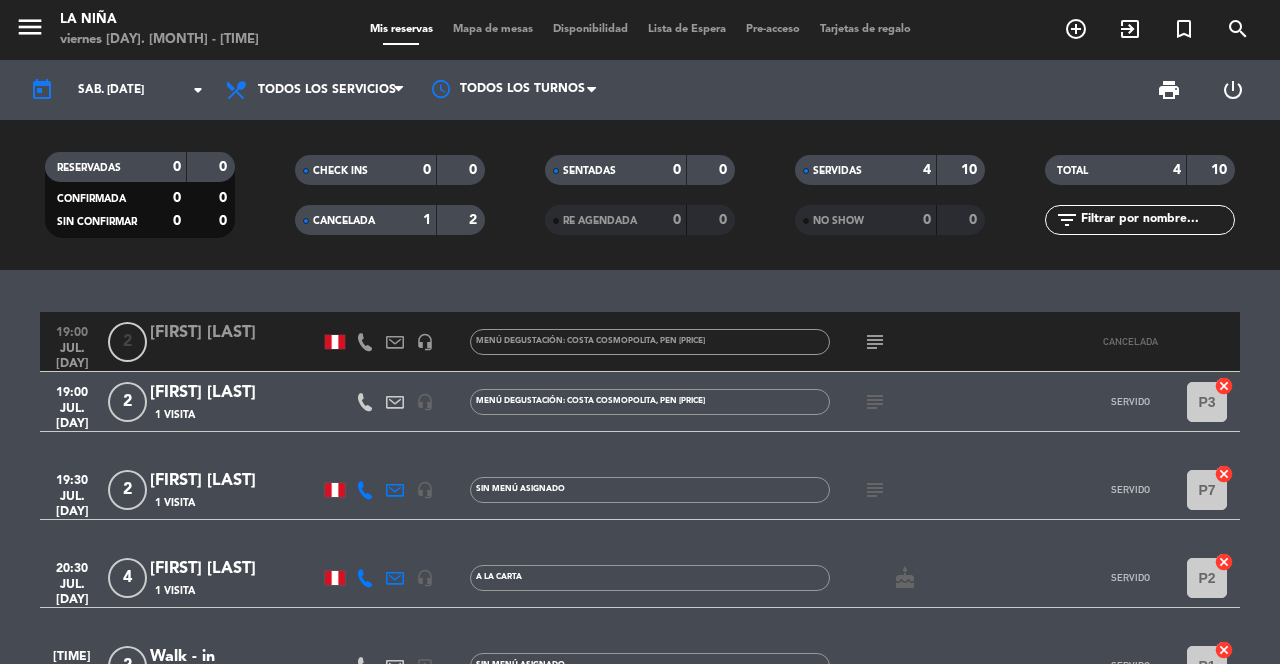 click on "1" 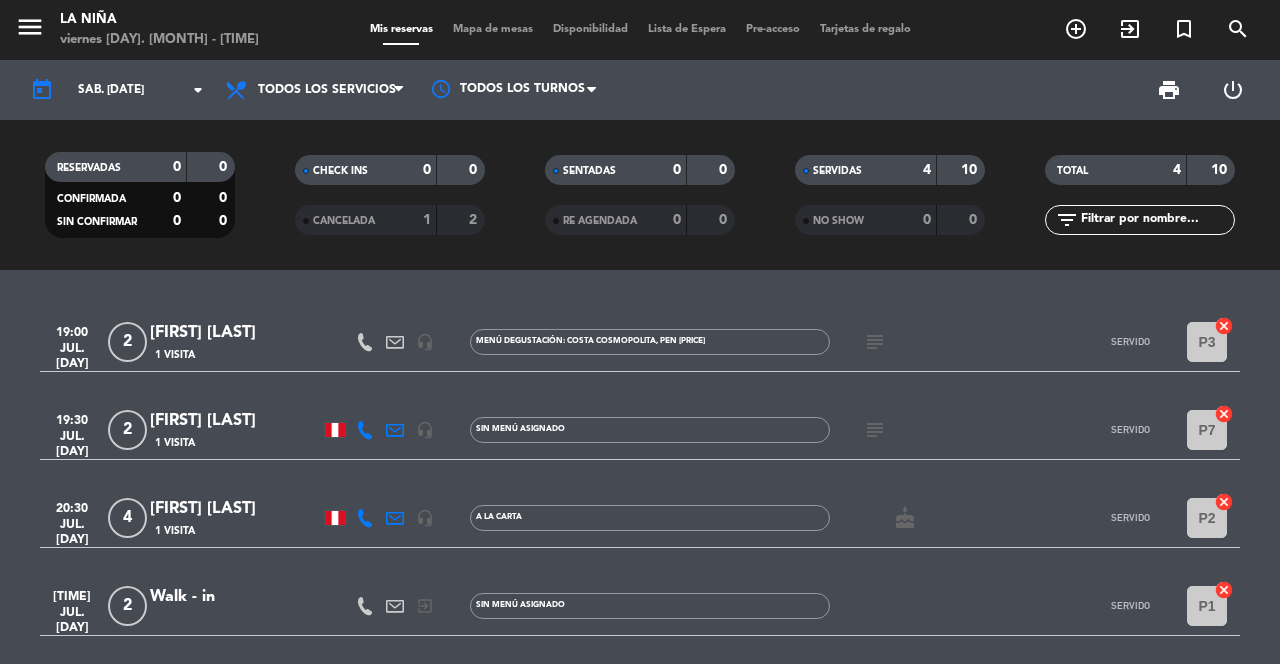 click on "[DAY_ABBR]. [DAY_NUMBER] [MONTH_ABBR]." 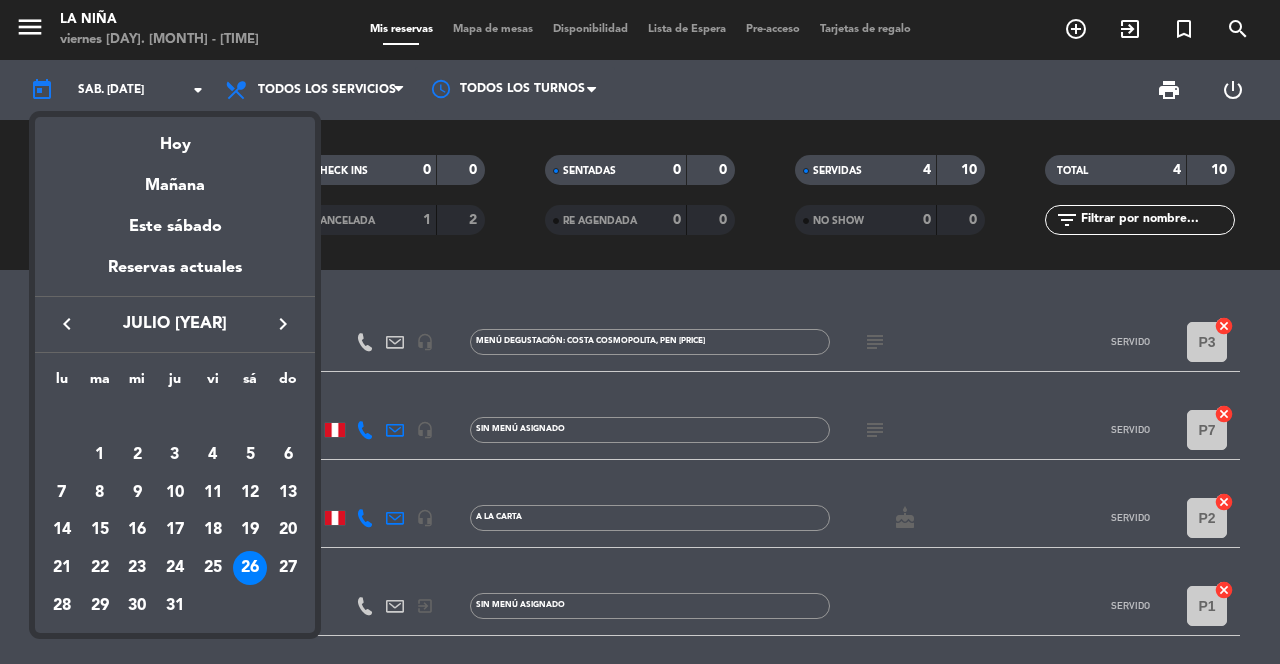 click on "27" at bounding box center [288, 568] 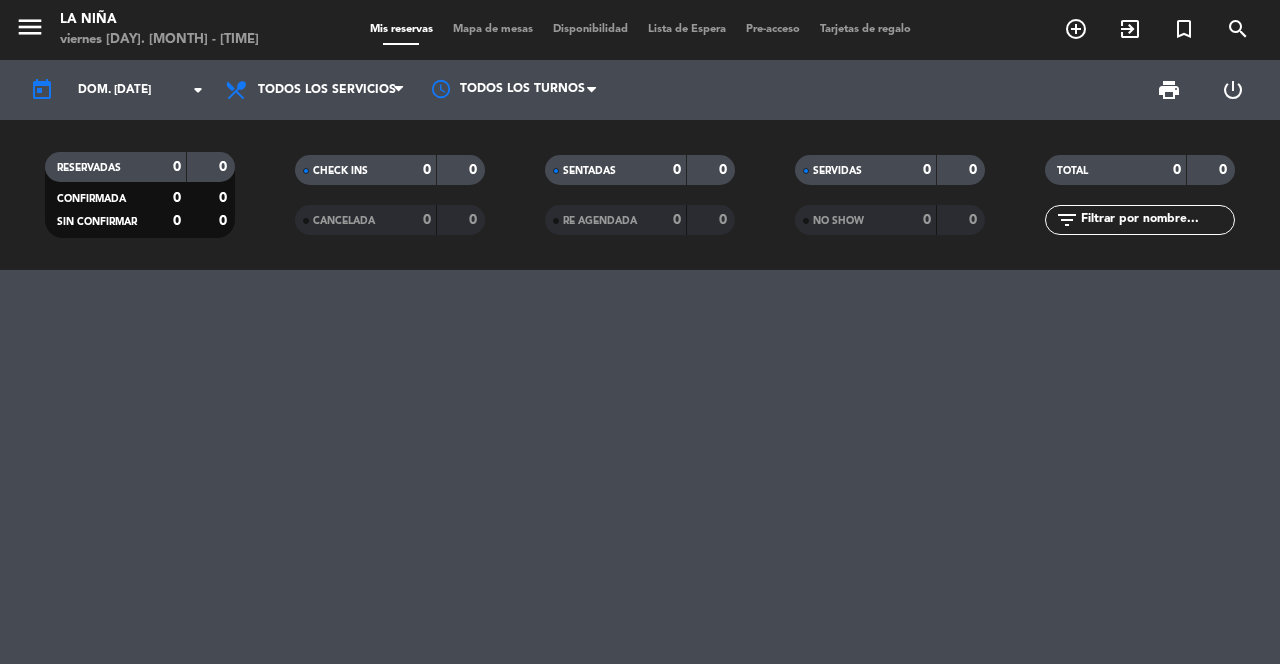 click on "dom. 27 jul." 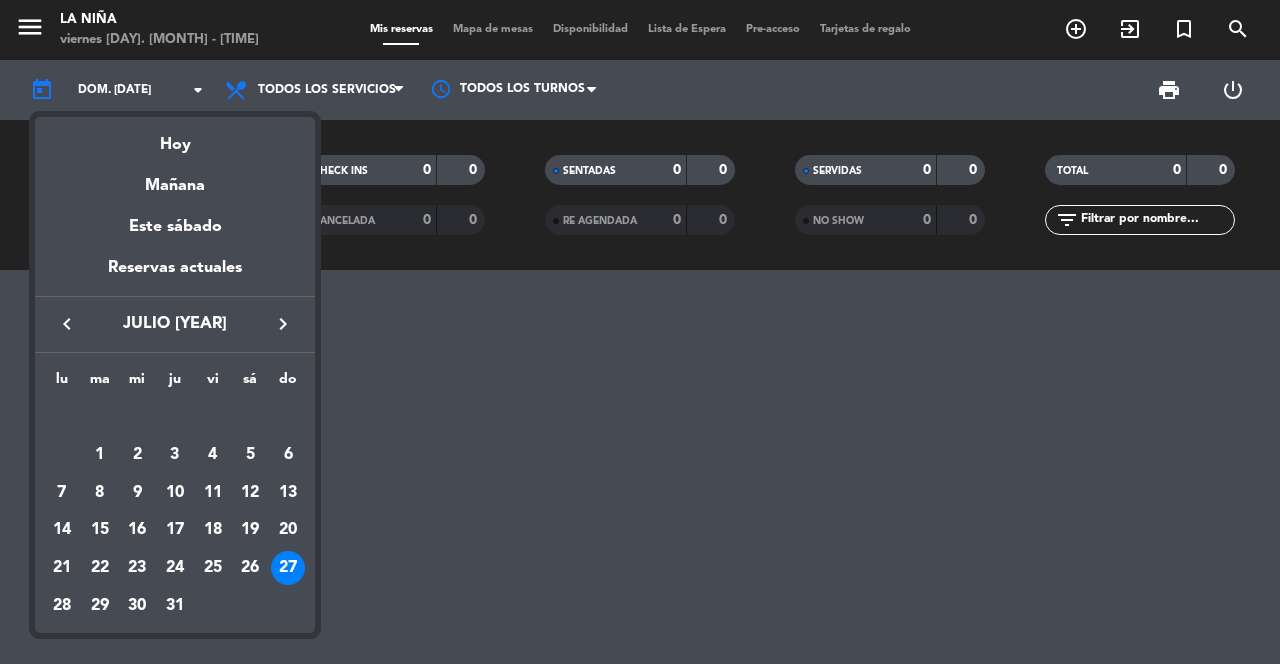click on "28" at bounding box center (62, 606) 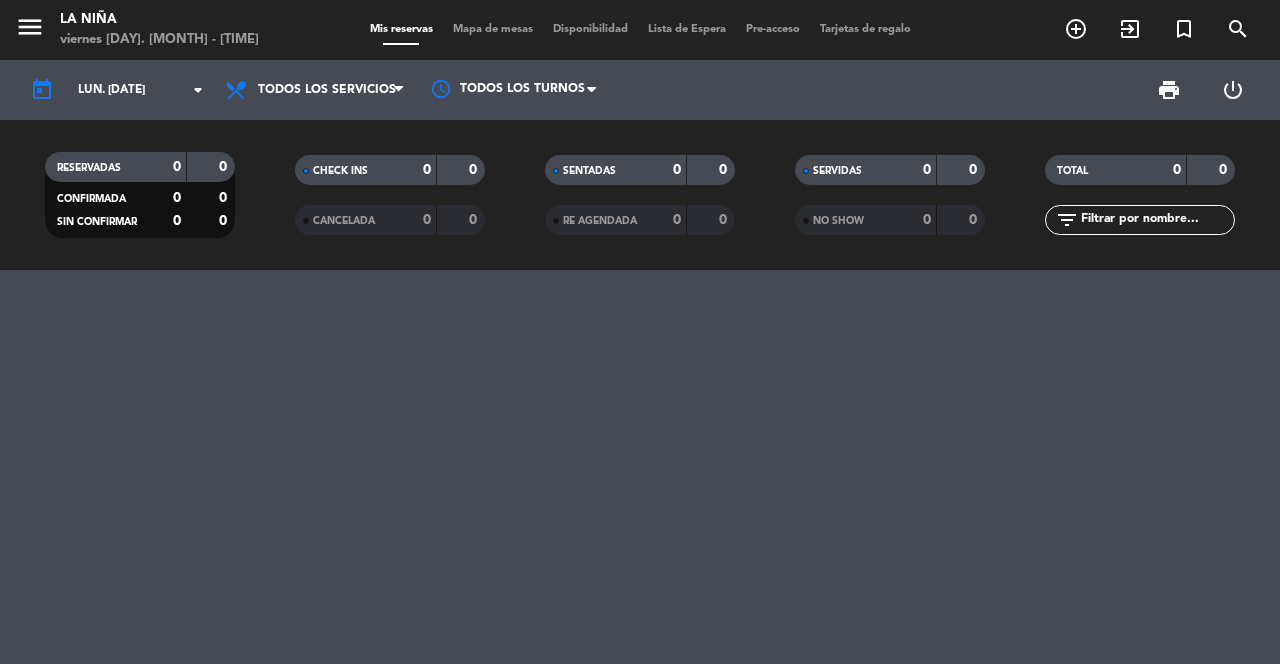 click on "lun. 28 jul." 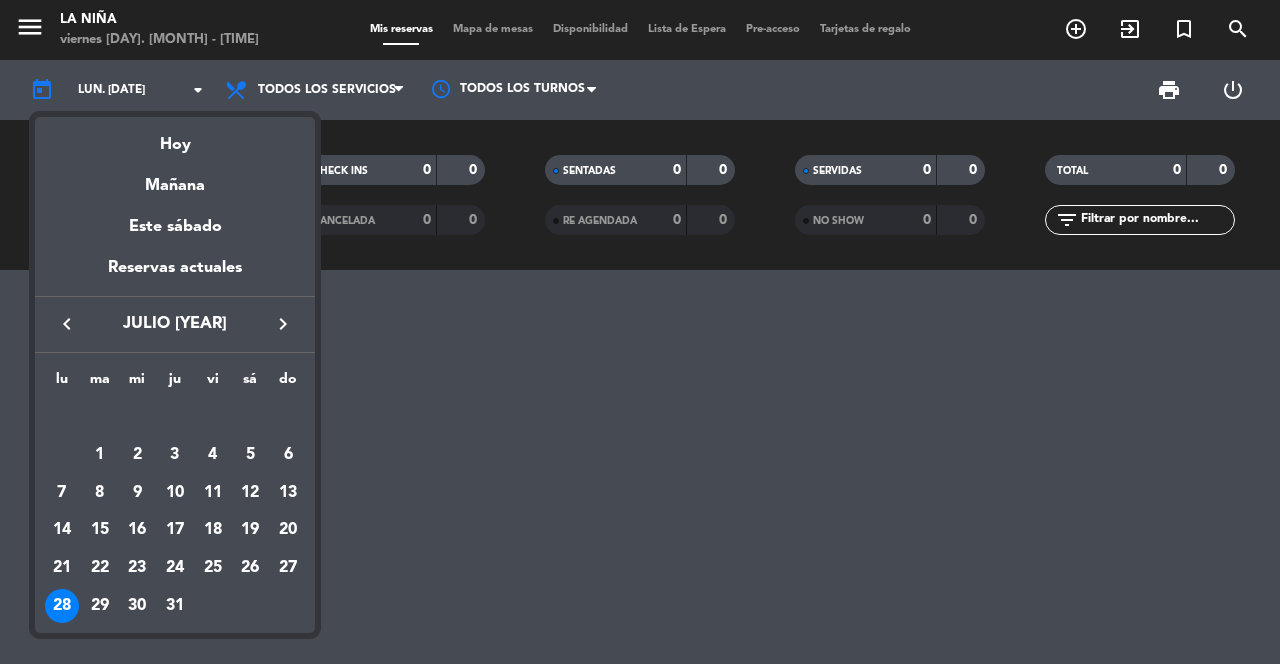 click on "30" at bounding box center (137, 606) 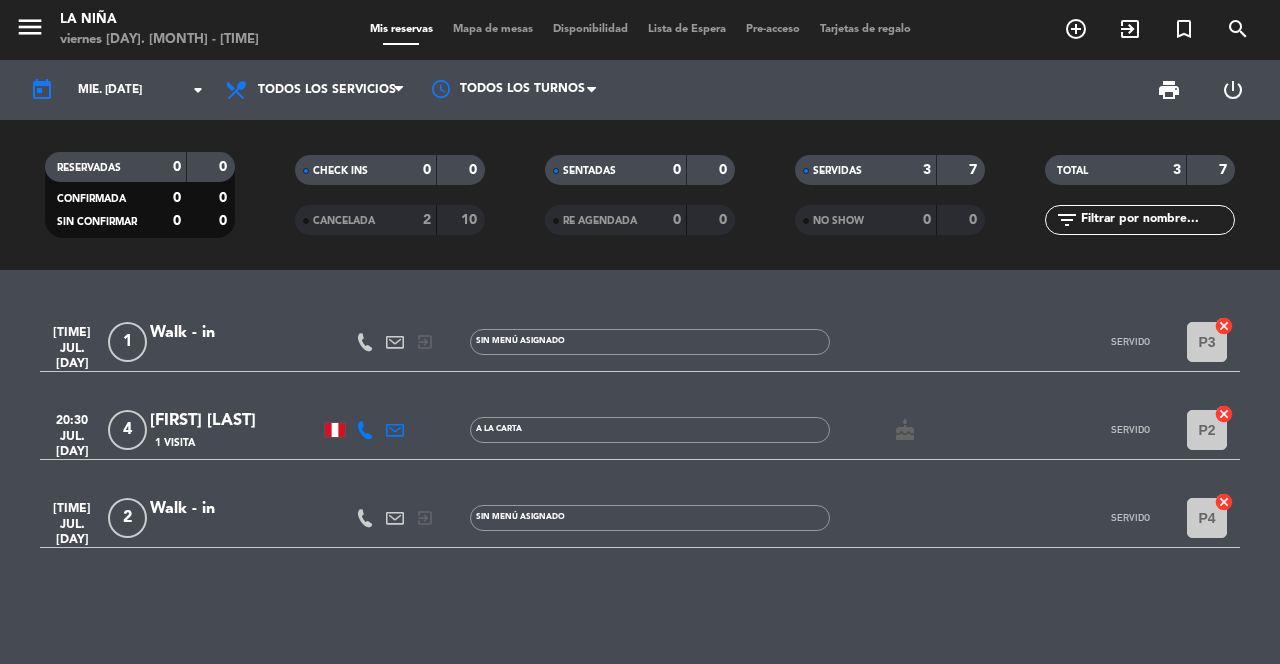 click on "[DAY_ABBR]. [DAY_NUMBER] [MONTH_ABBR]." 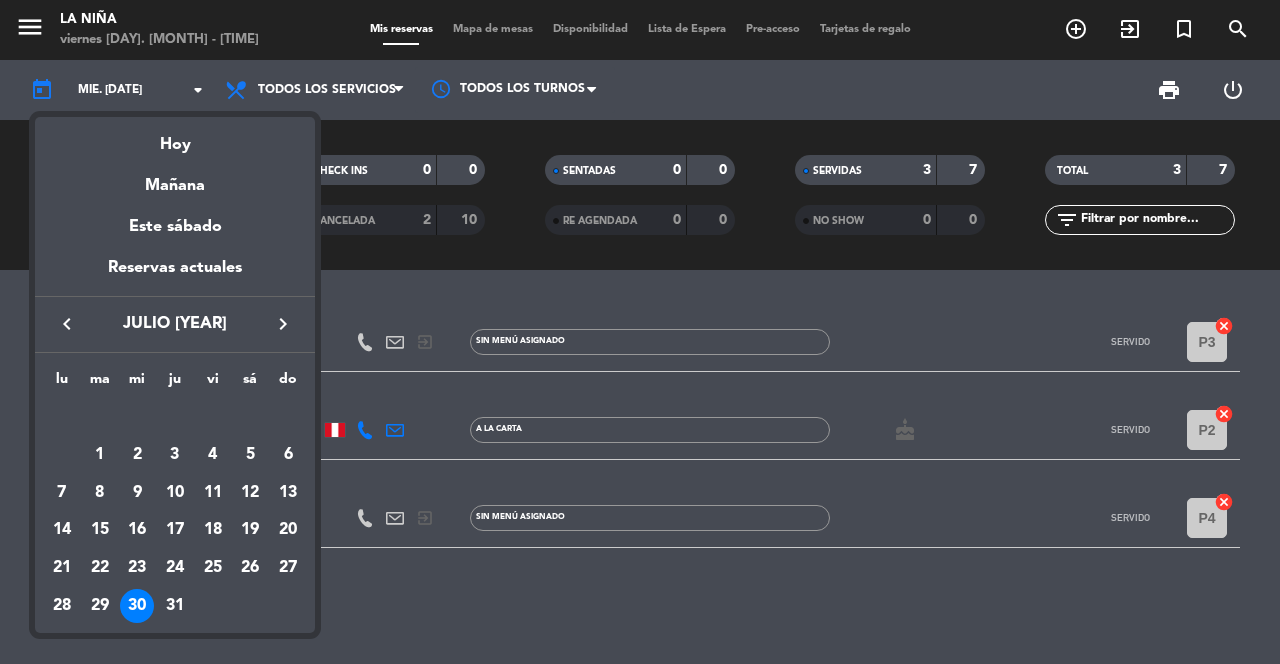 click on "31" at bounding box center (175, 606) 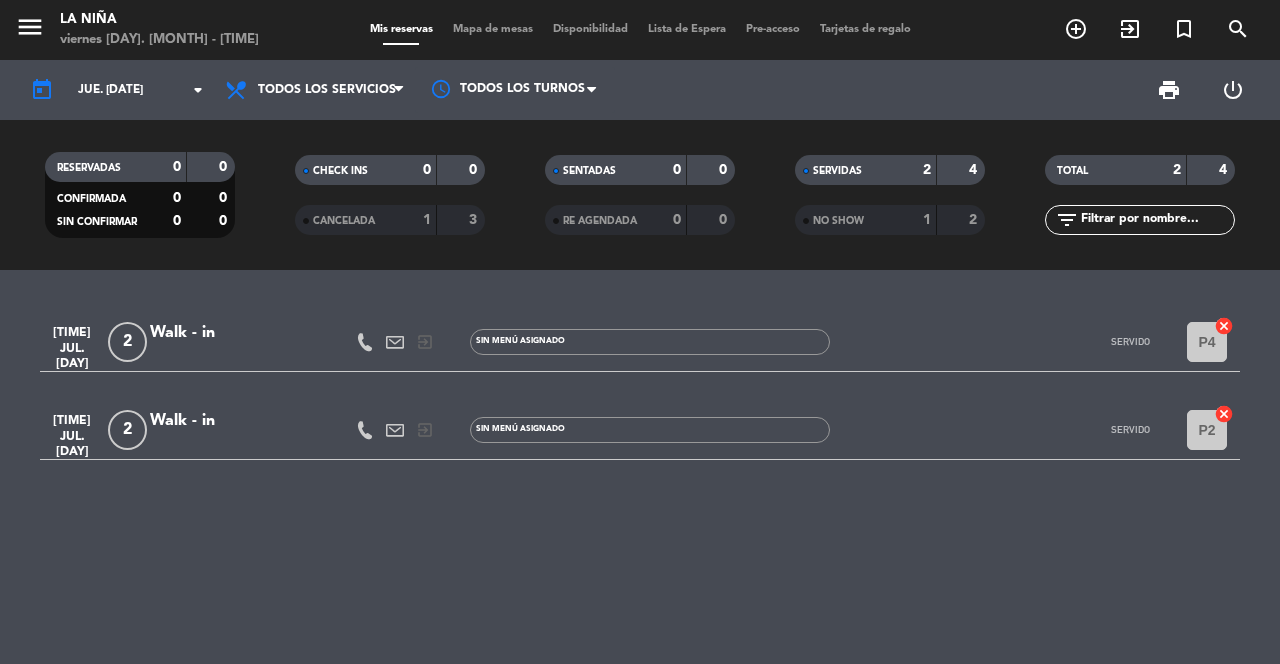 click on "[DAY_ABBR]. [DAY_NUMBER] [MONTH_ABBR]." 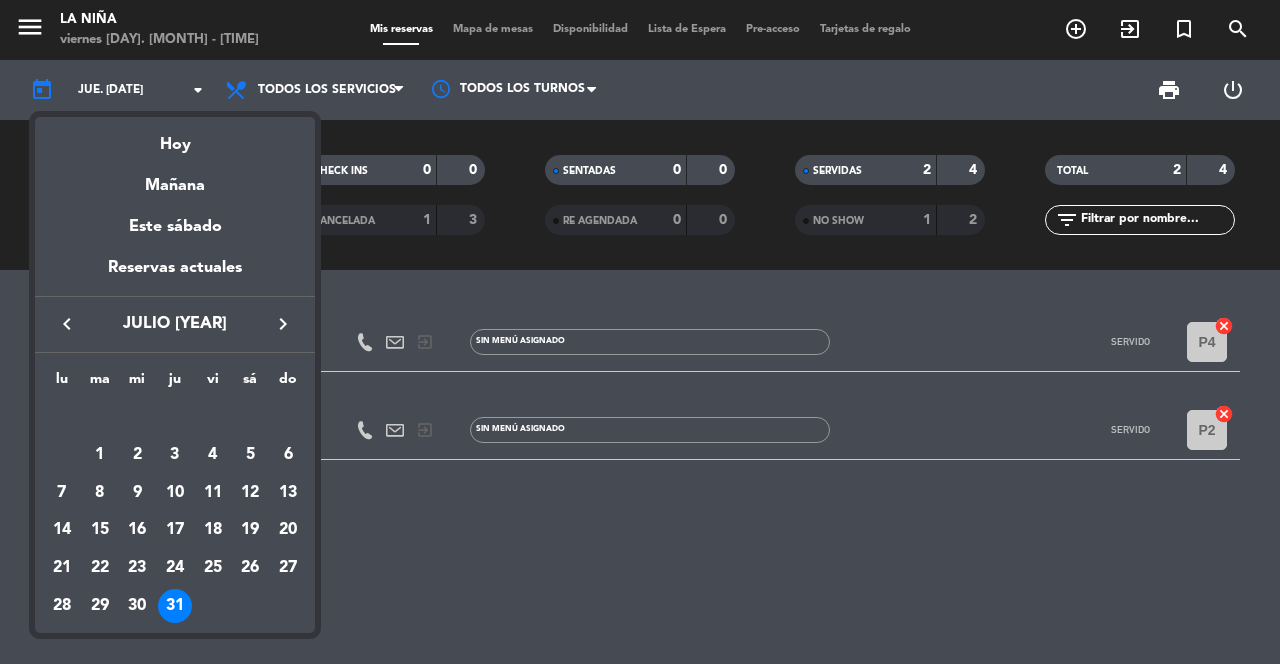 click on "keyboard_arrow_right" at bounding box center [283, 324] 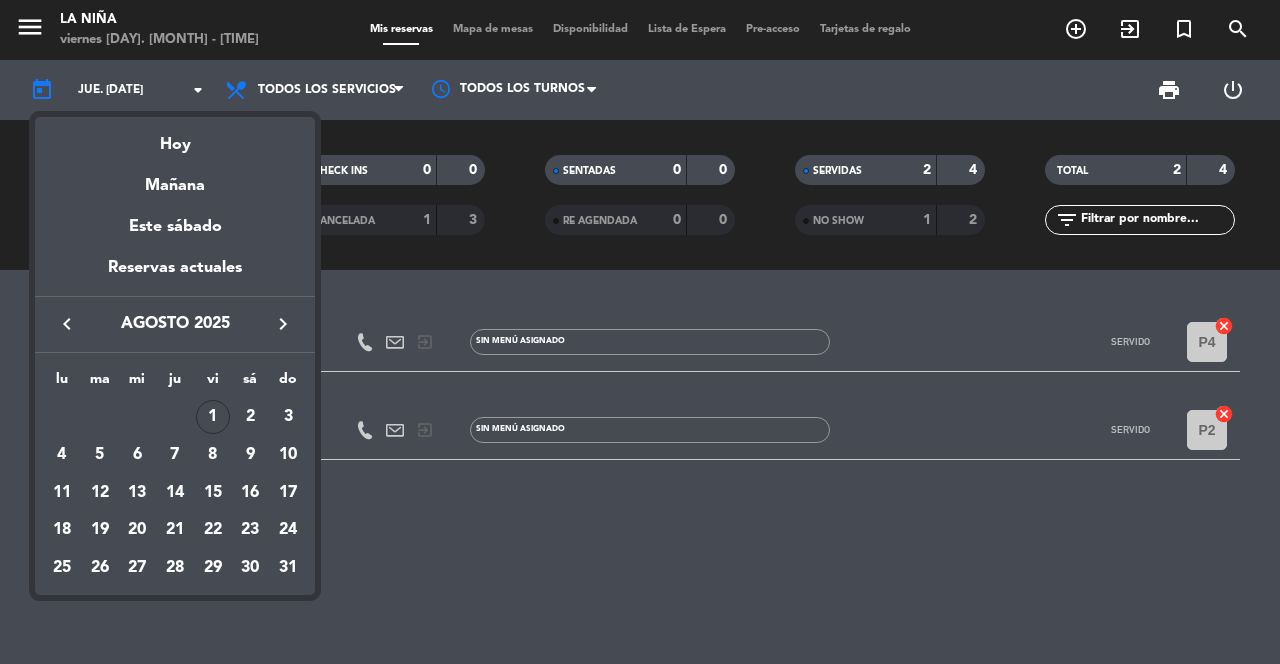 click on "1" at bounding box center [213, 417] 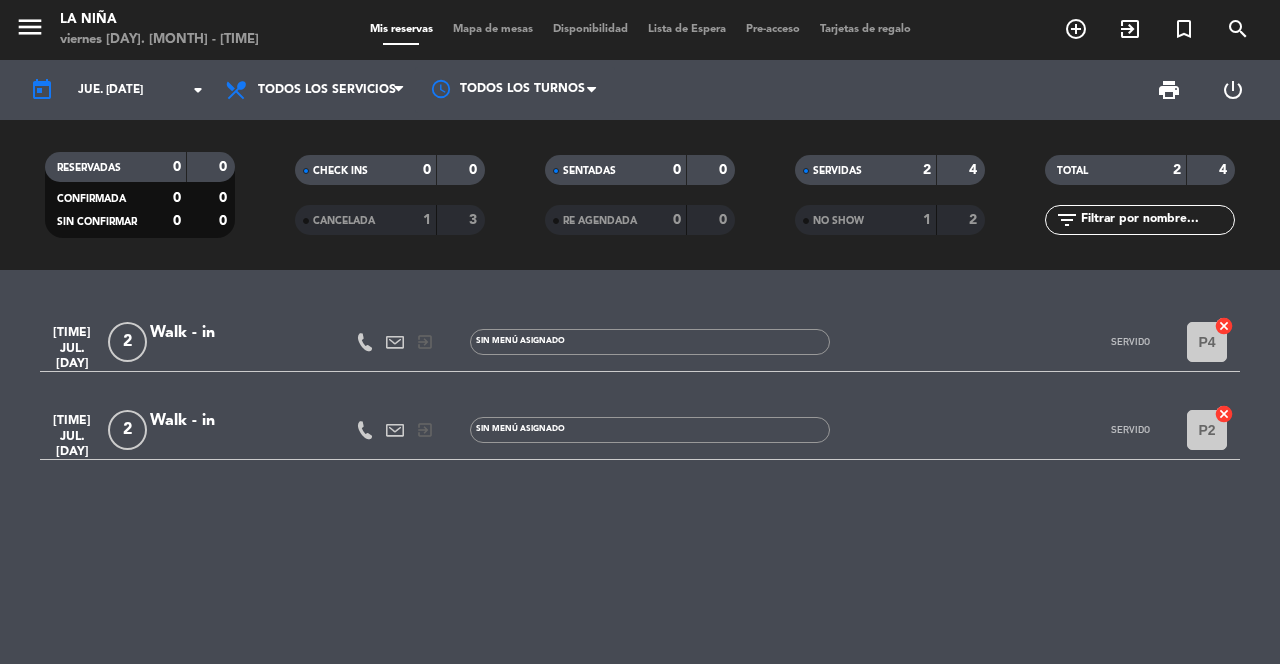 type on "[DAY_ABBR]. [DAY_NUMBER] [MONTH_ABBR]." 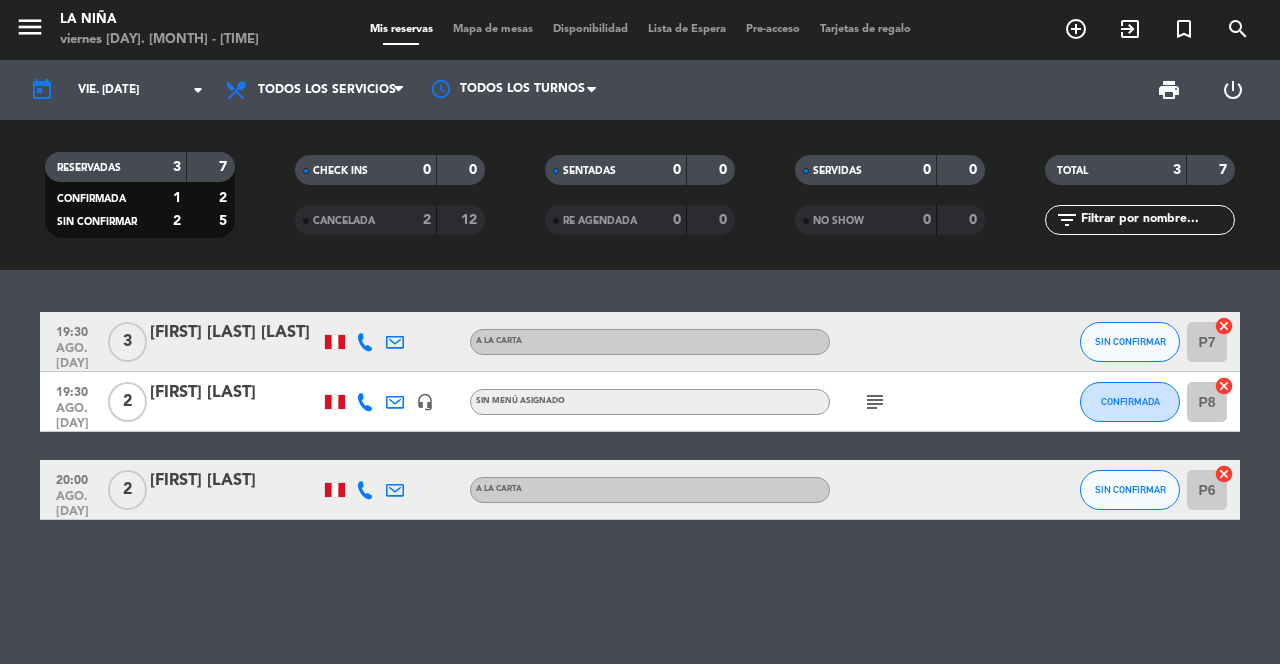 click on "subject" 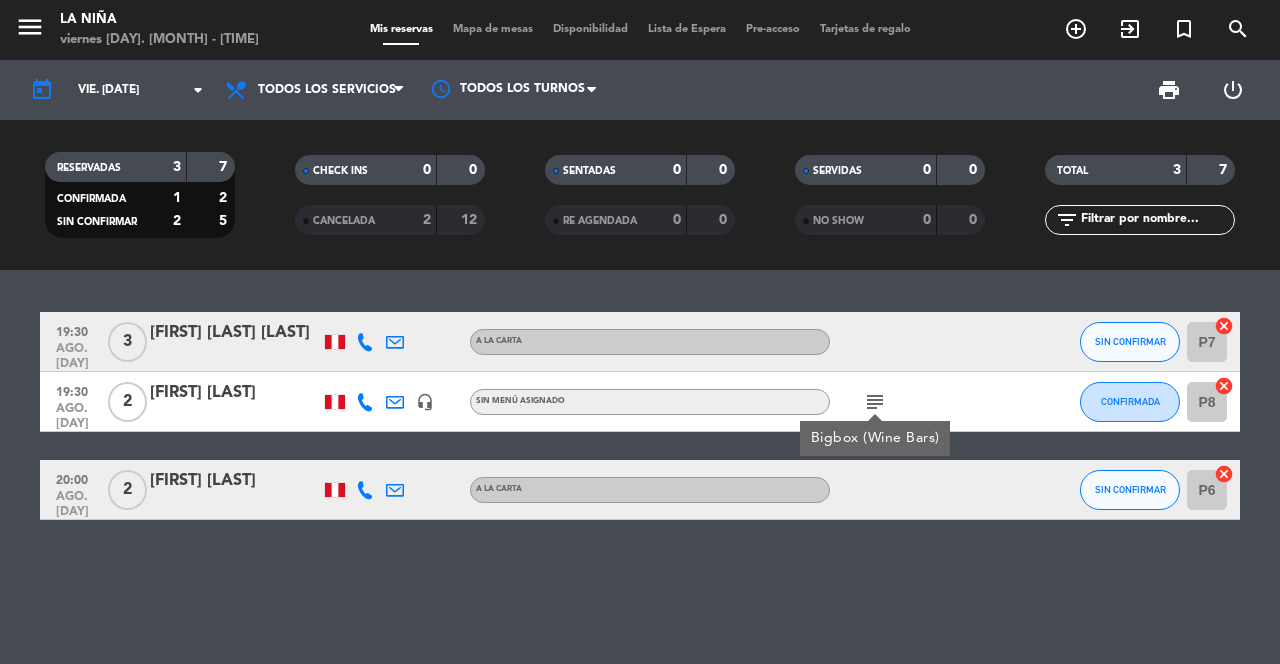 click on "CANCELADA" 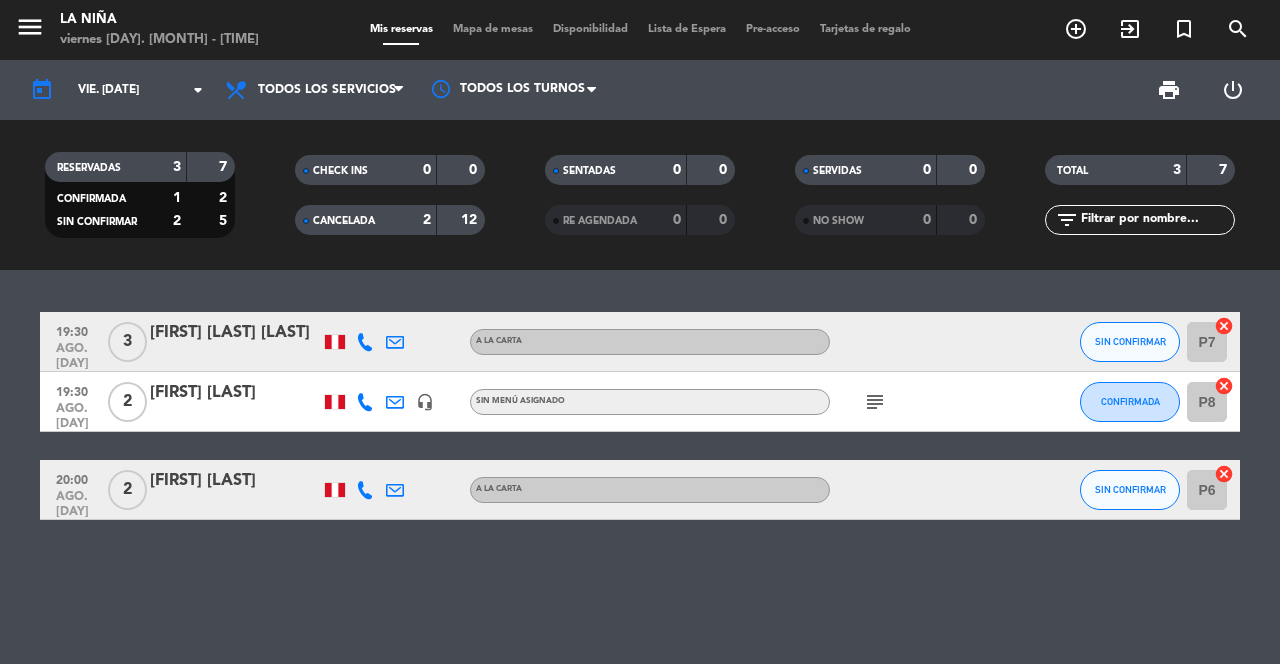 click on "2" 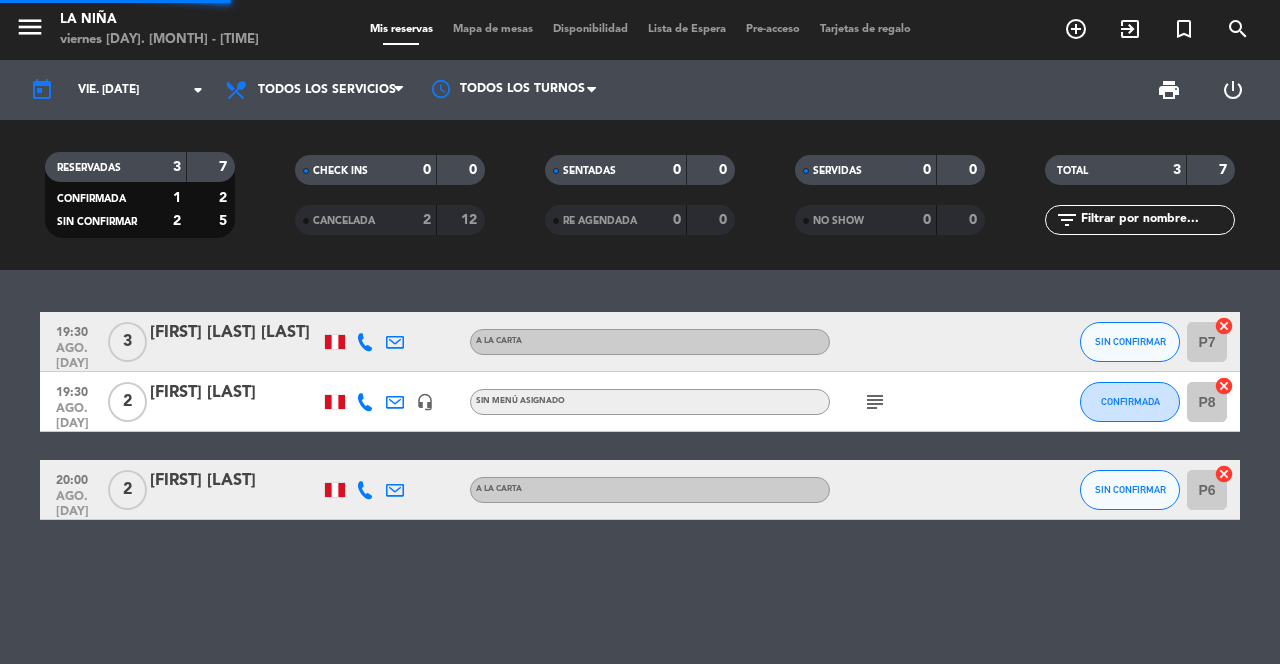 click on "2" 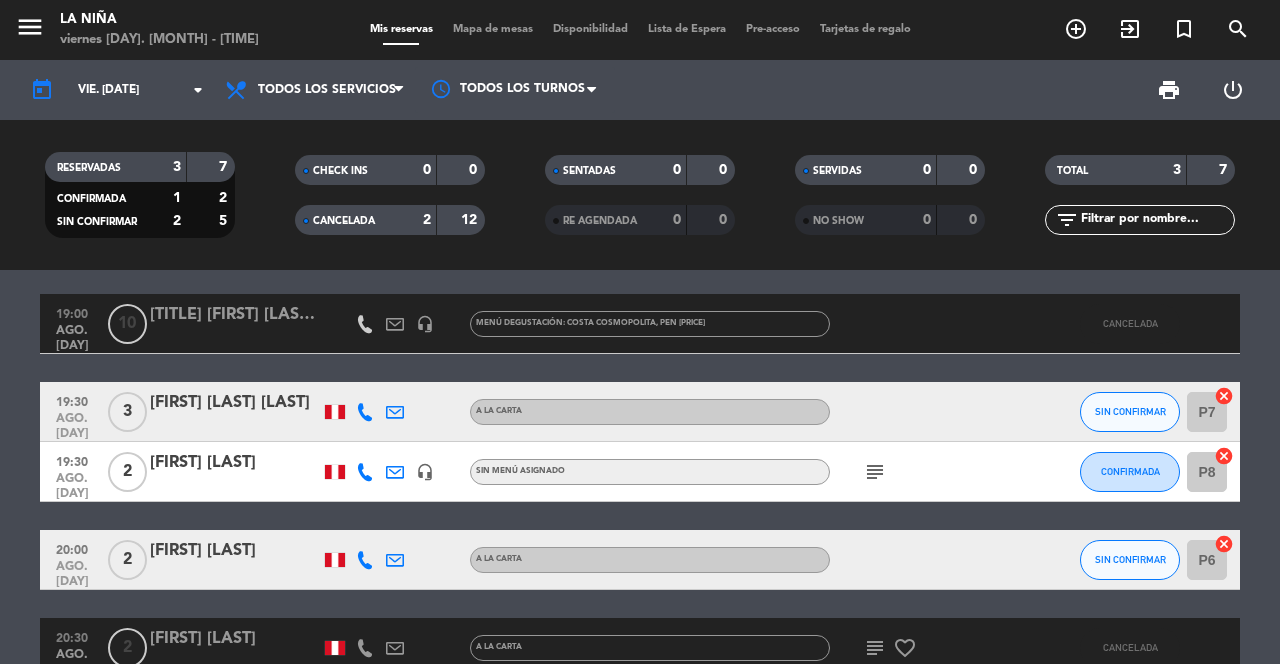 scroll, scrollTop: 36, scrollLeft: 0, axis: vertical 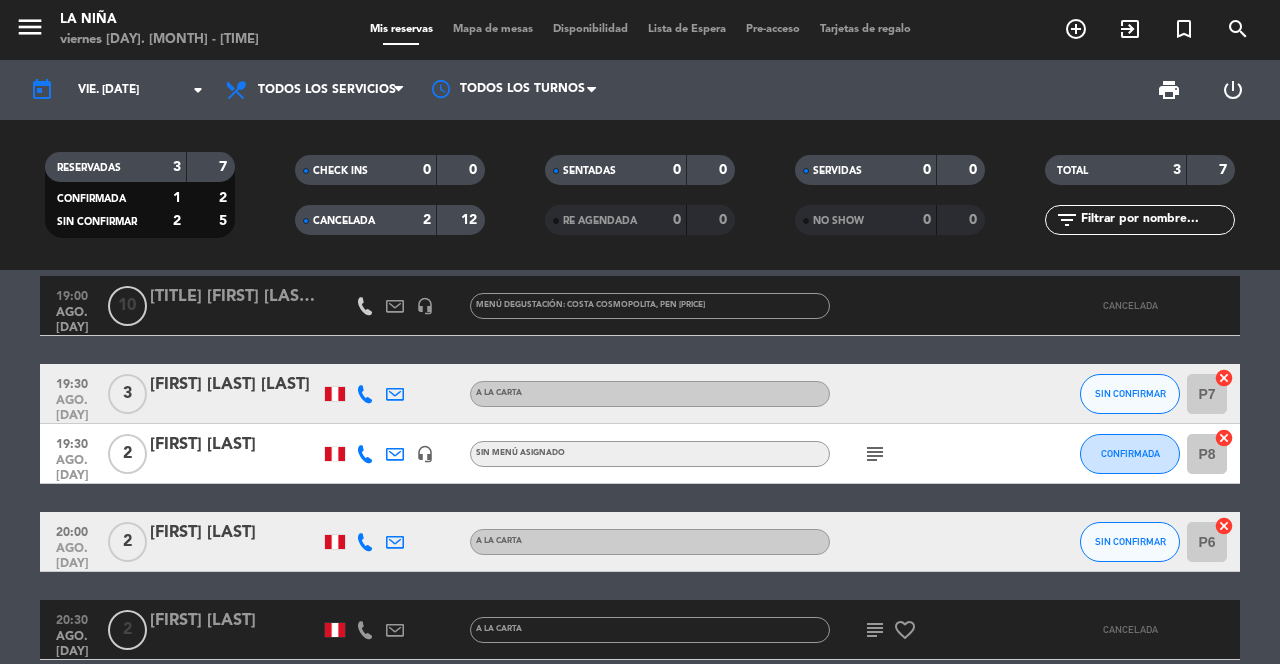 click on "2" 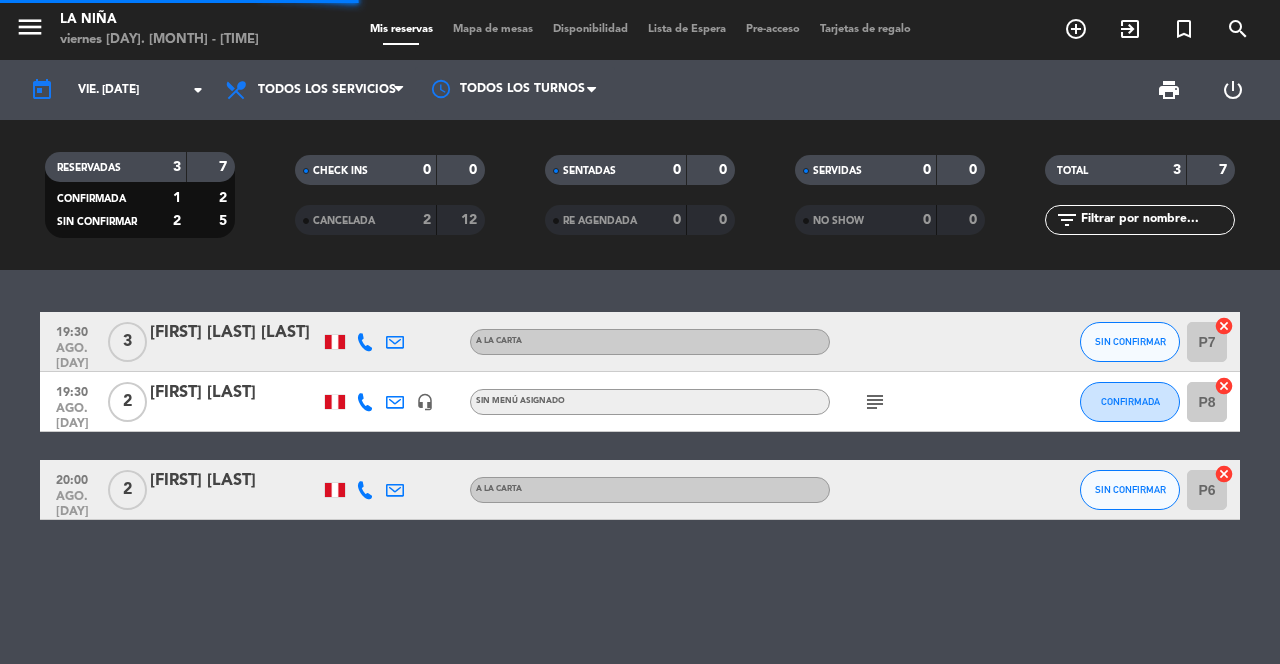 scroll, scrollTop: 0, scrollLeft: 0, axis: both 